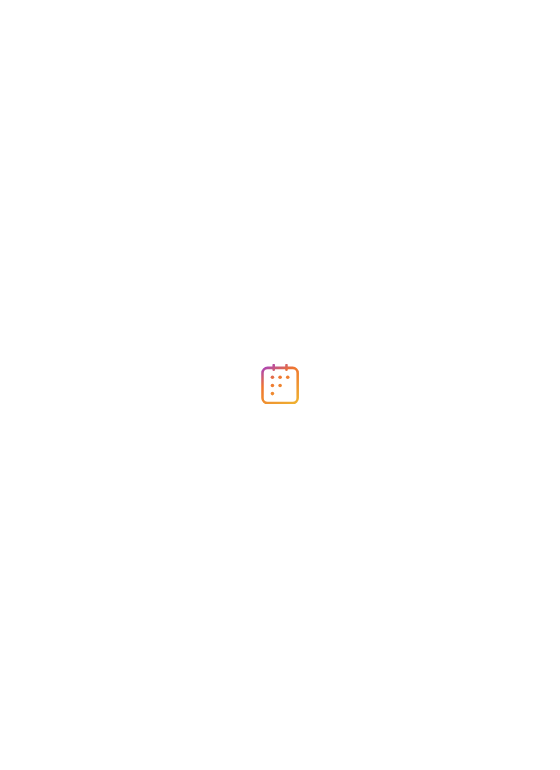 scroll, scrollTop: 0, scrollLeft: 0, axis: both 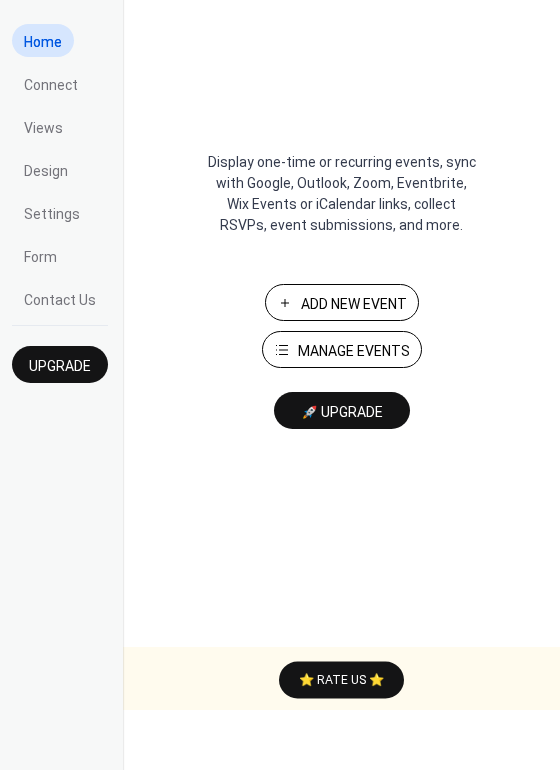 click on "Manage Events" at bounding box center [354, 351] 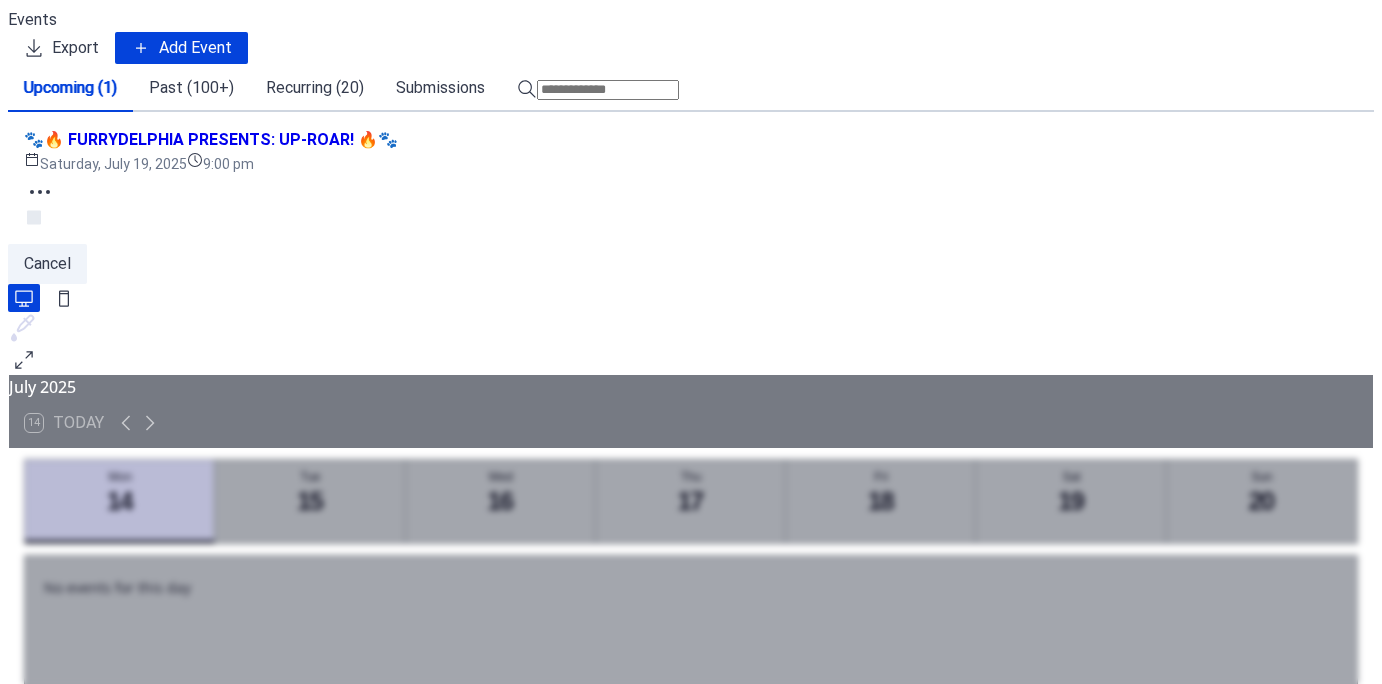 scroll, scrollTop: 0, scrollLeft: 0, axis: both 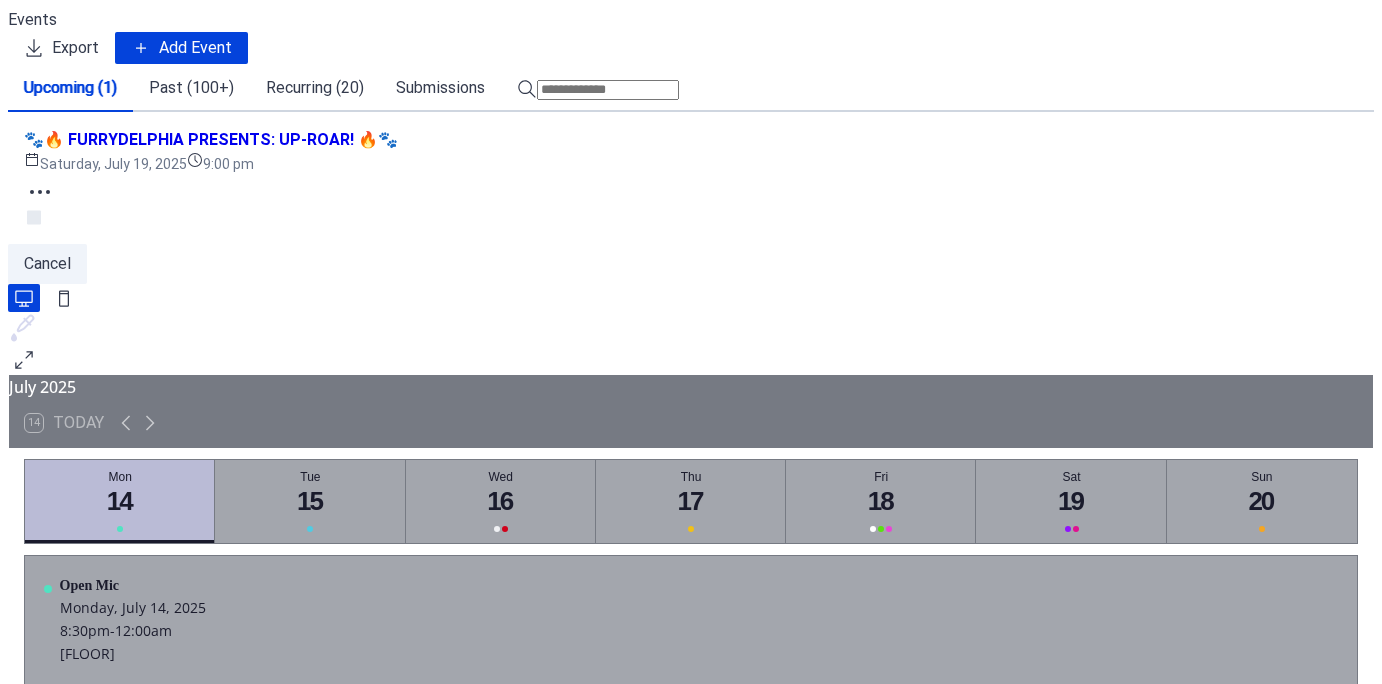 click on "Past (100+)" at bounding box center (191, 88) 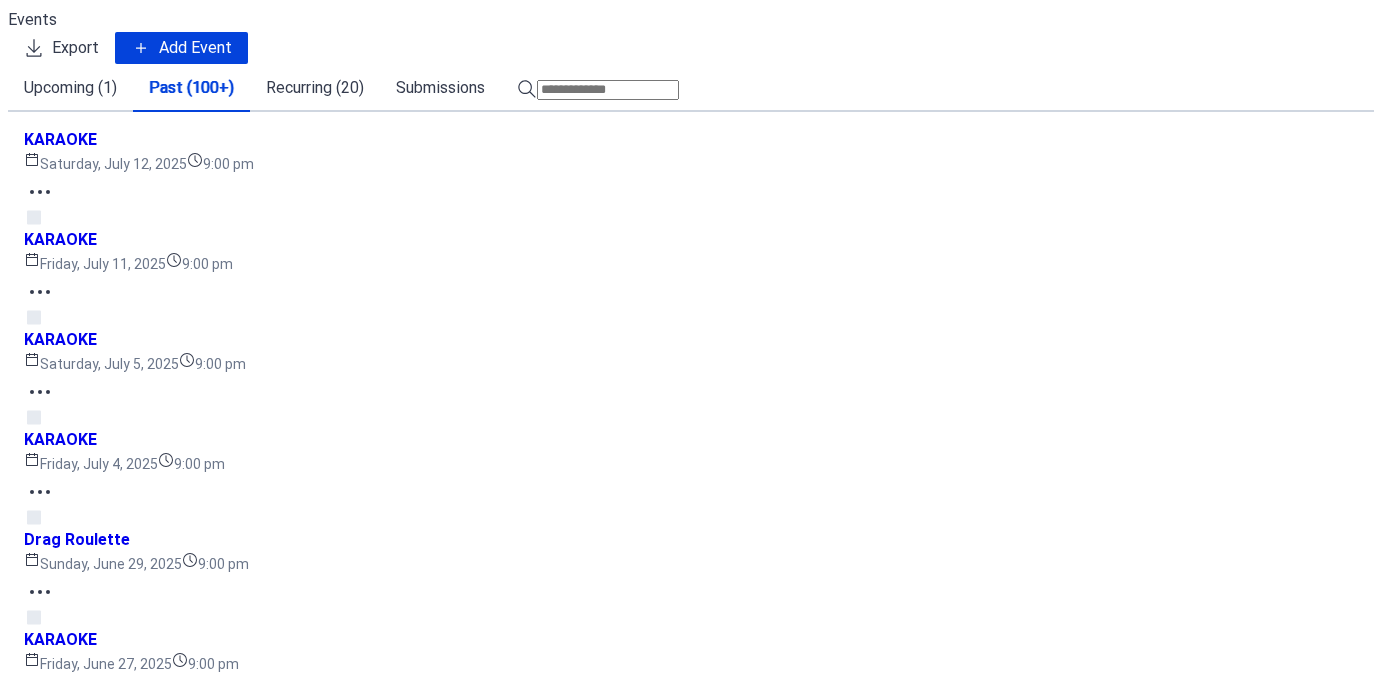 scroll, scrollTop: 2502, scrollLeft: 0, axis: vertical 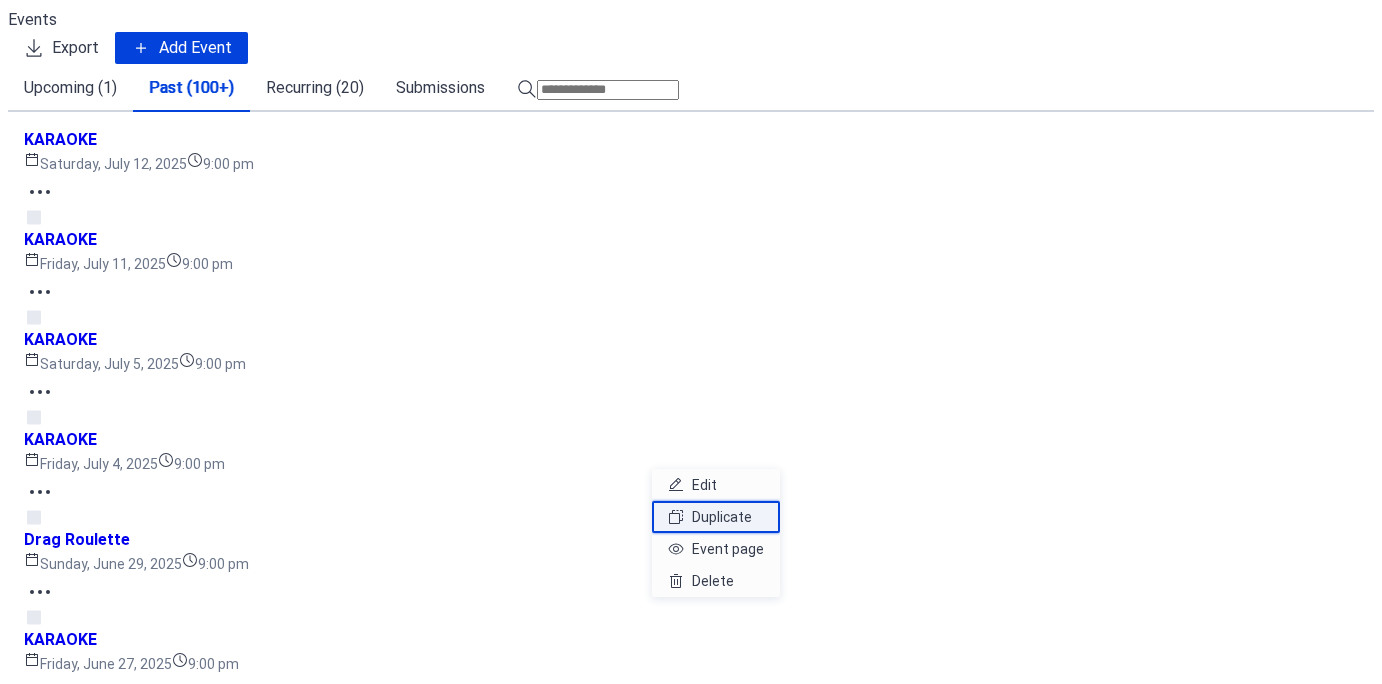 click on "Duplicate" at bounding box center [722, 517] 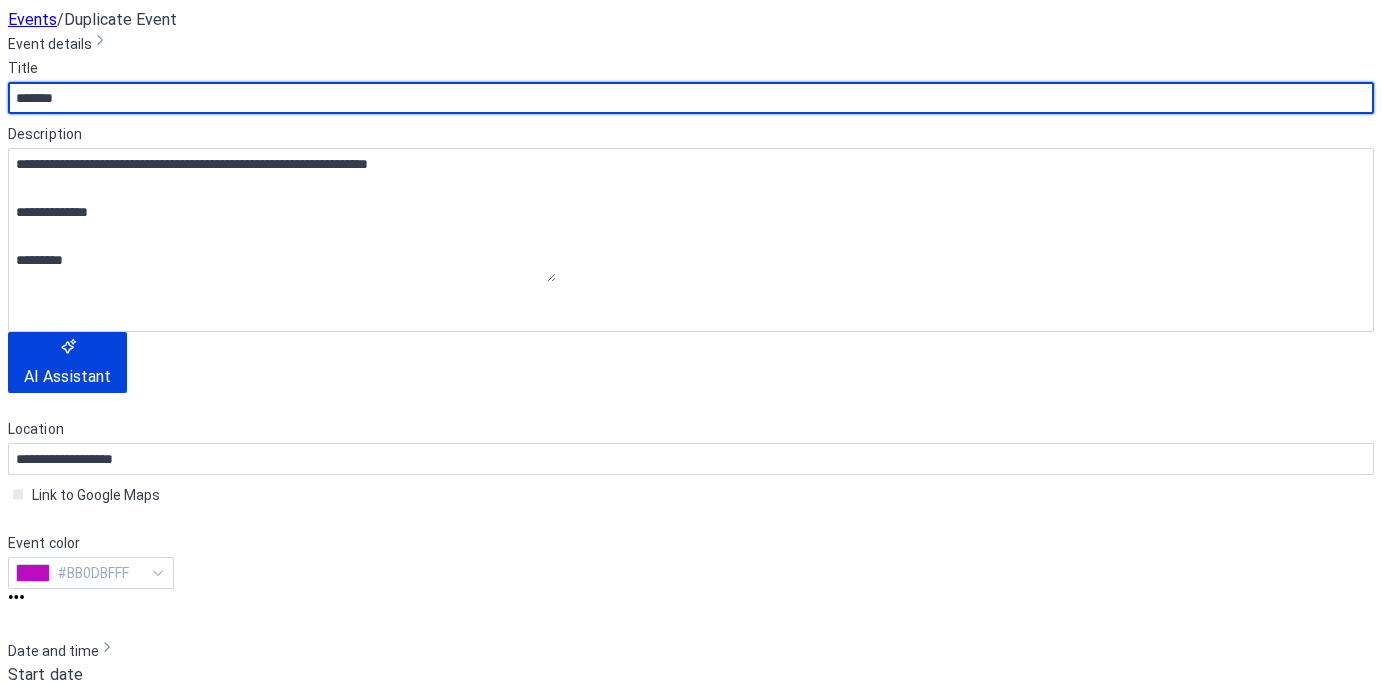 scroll, scrollTop: 422, scrollLeft: 0, axis: vertical 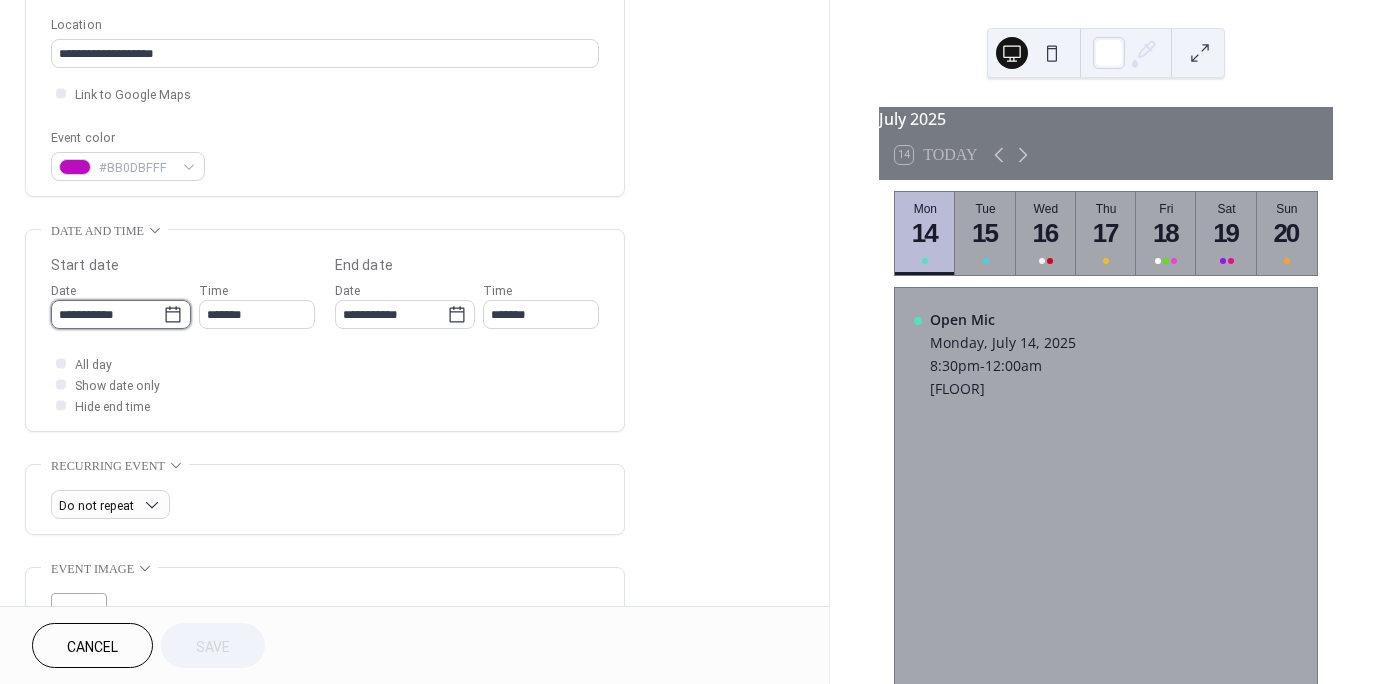 click on "**********" at bounding box center (107, 314) 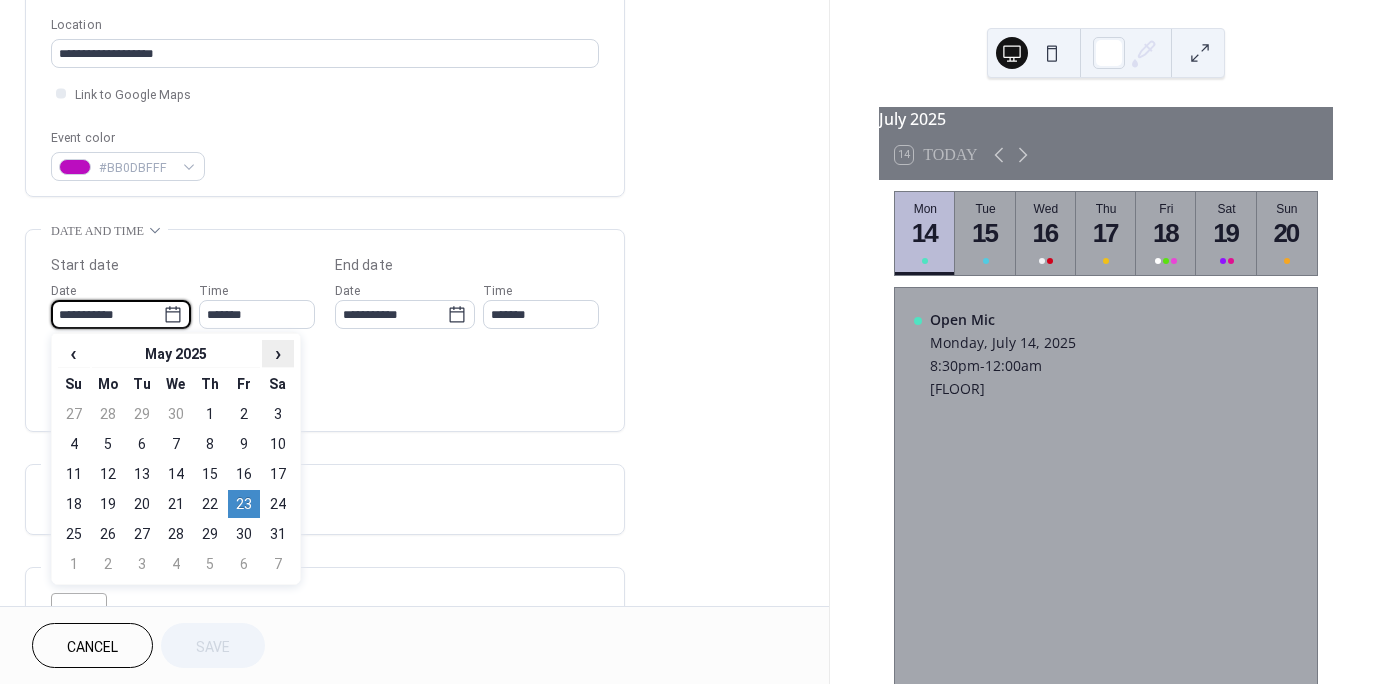 click on "›" at bounding box center (278, 353) 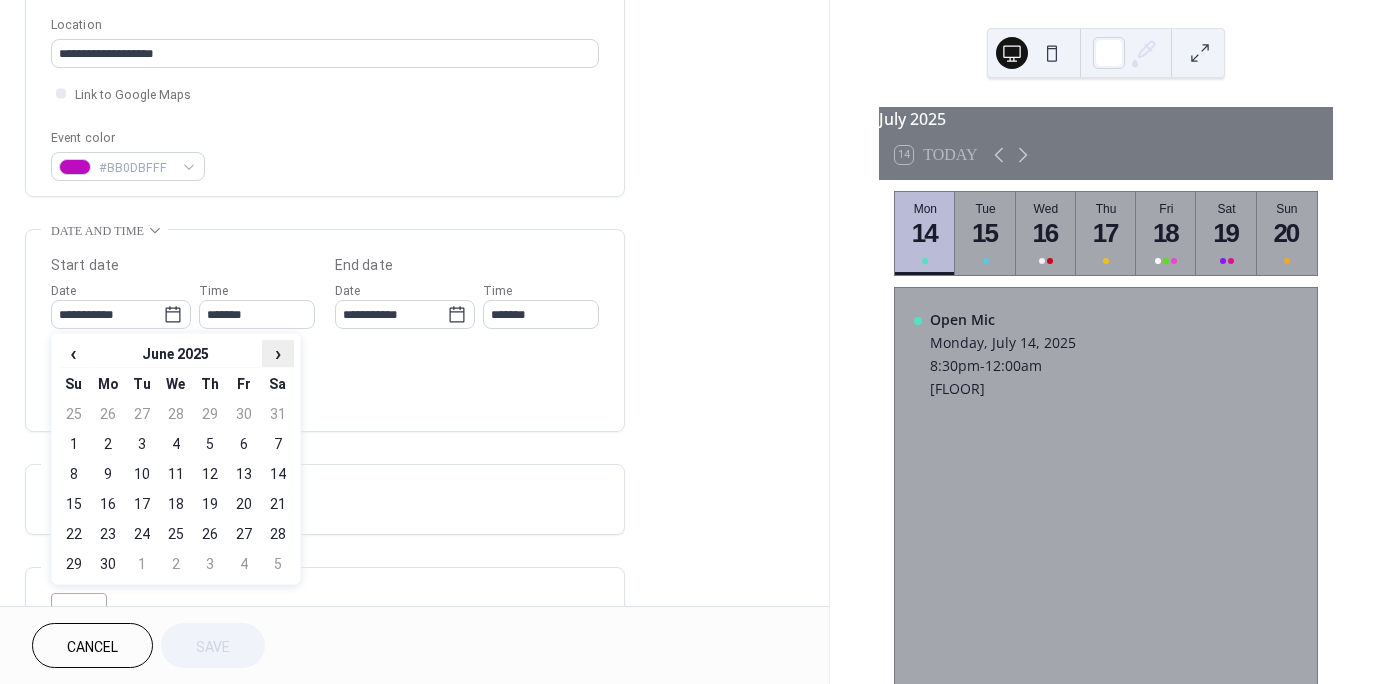 click on "›" at bounding box center [278, 353] 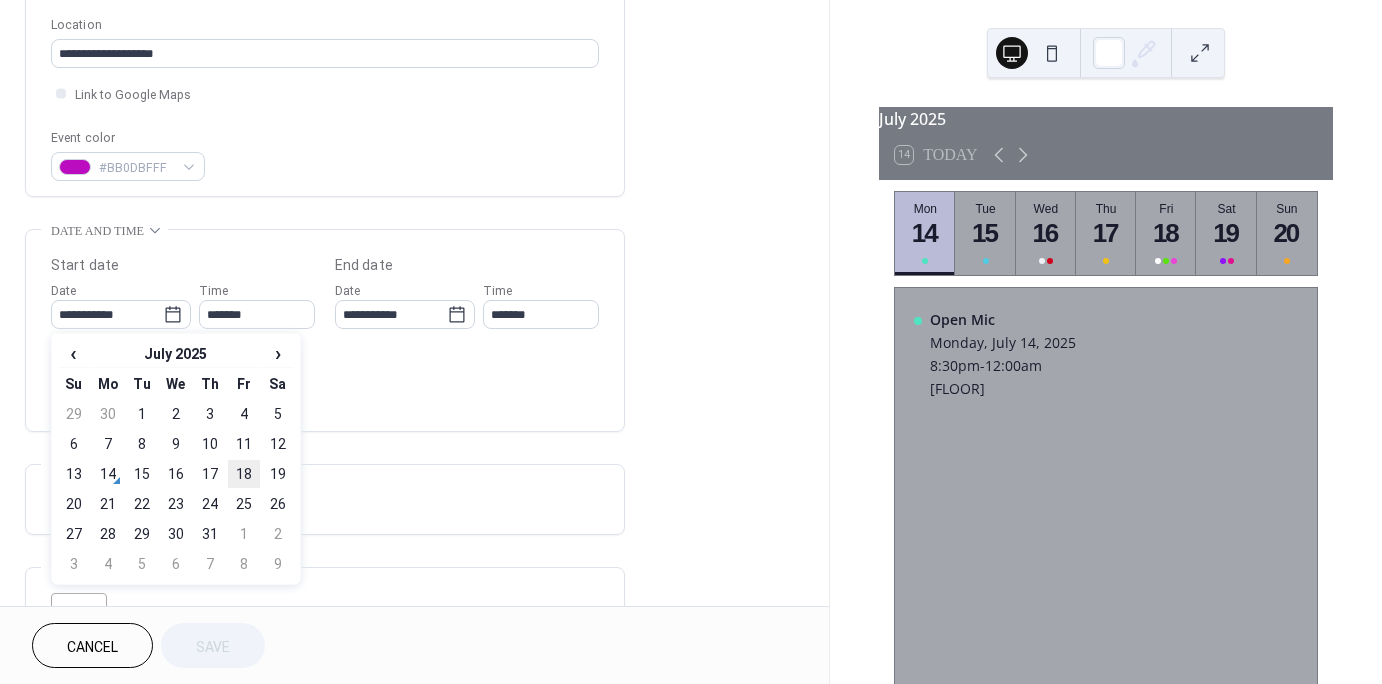 click on "18" at bounding box center [244, 474] 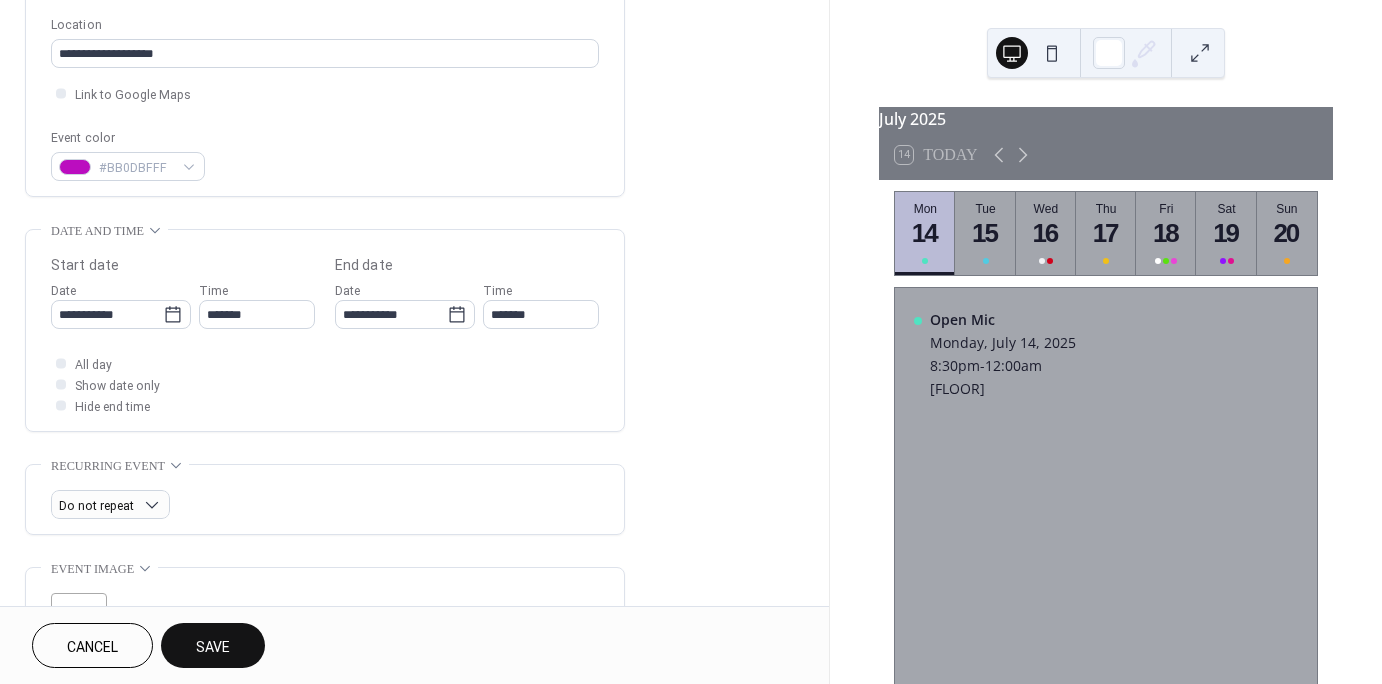 click on "Save" at bounding box center [213, 645] 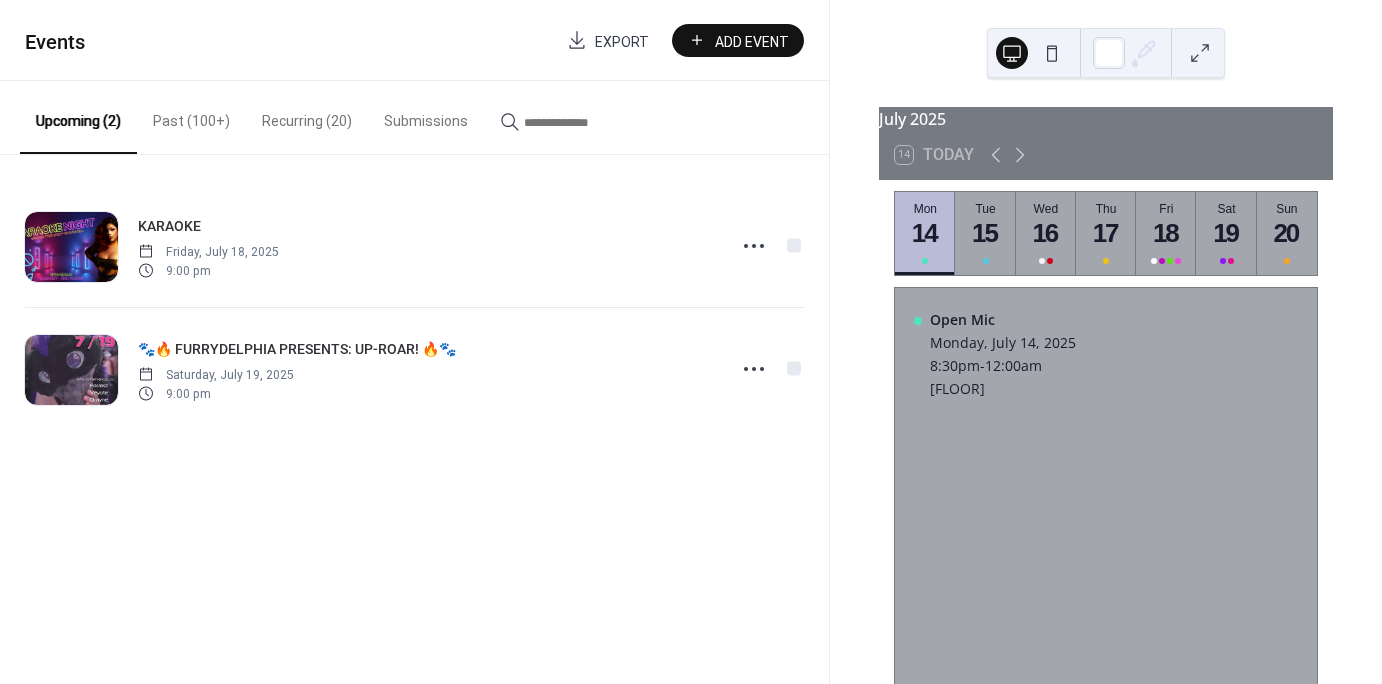 click on "Recurring (20)" at bounding box center [307, 116] 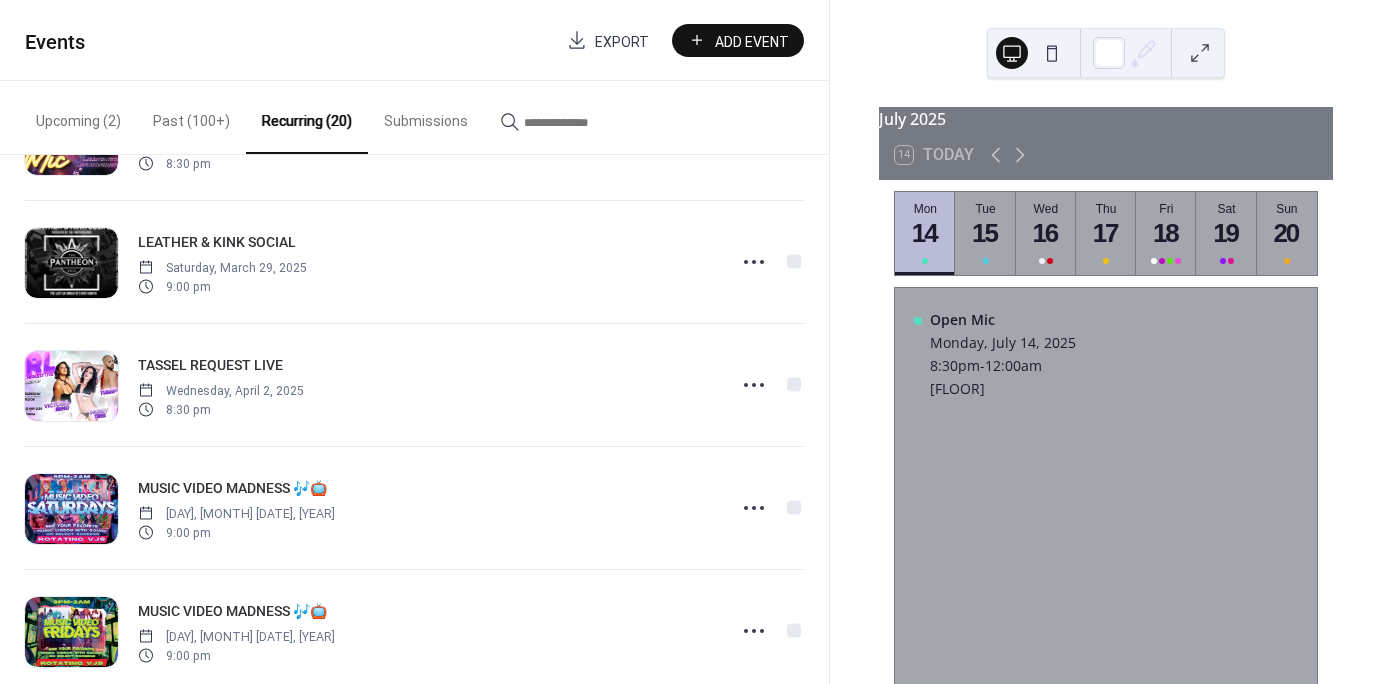 scroll, scrollTop: 1704, scrollLeft: 0, axis: vertical 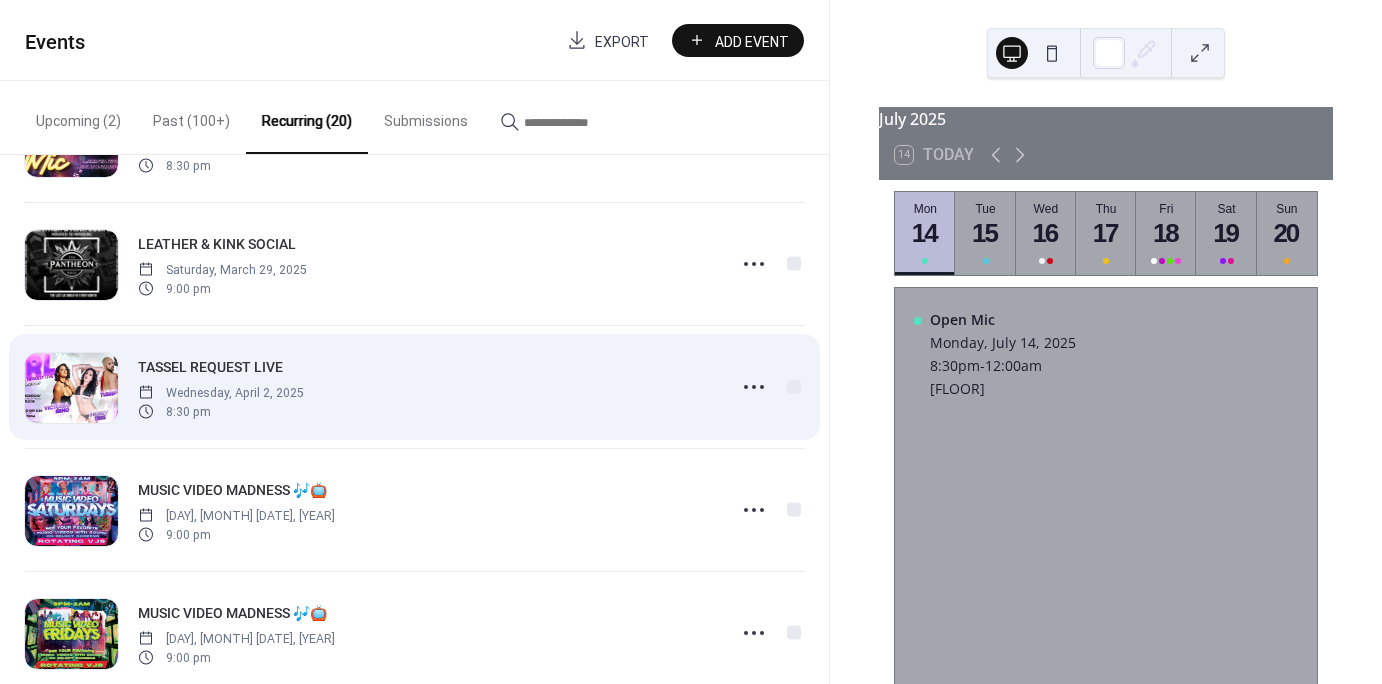click on "TASSEL REQUEST LIVE" at bounding box center [210, 367] 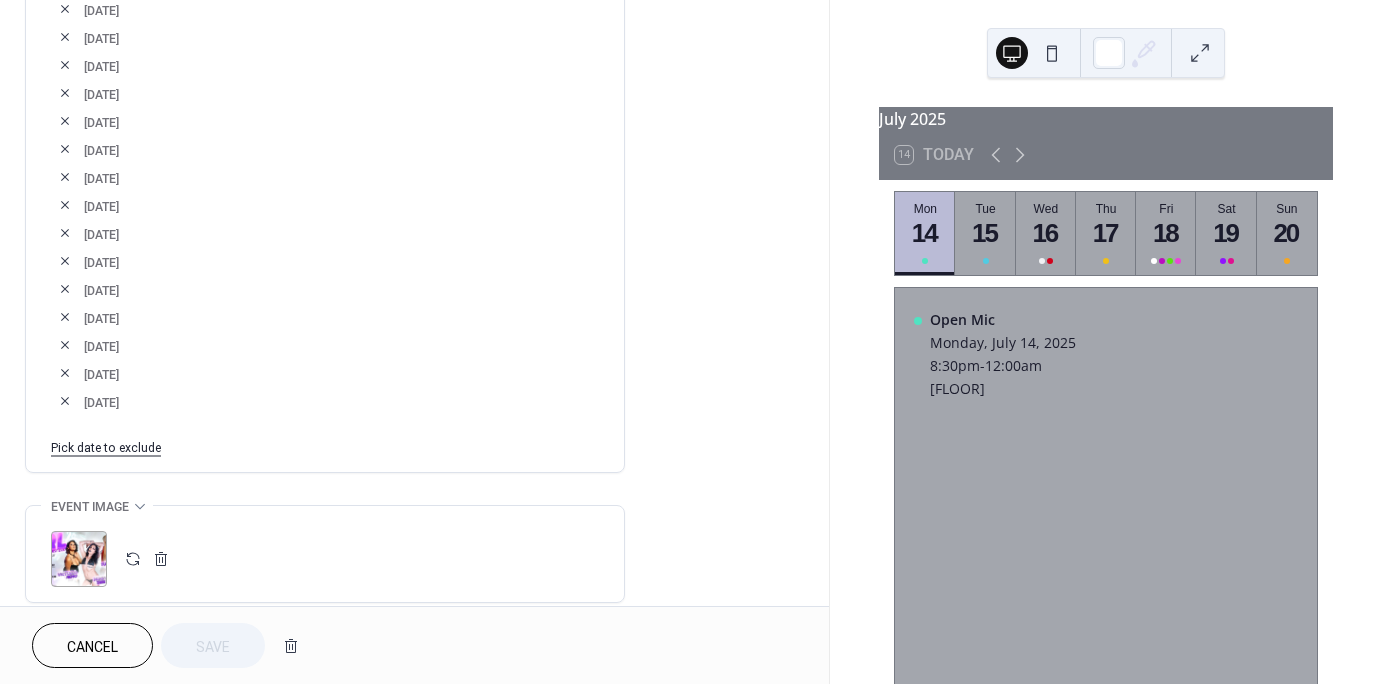 scroll, scrollTop: 1381, scrollLeft: 0, axis: vertical 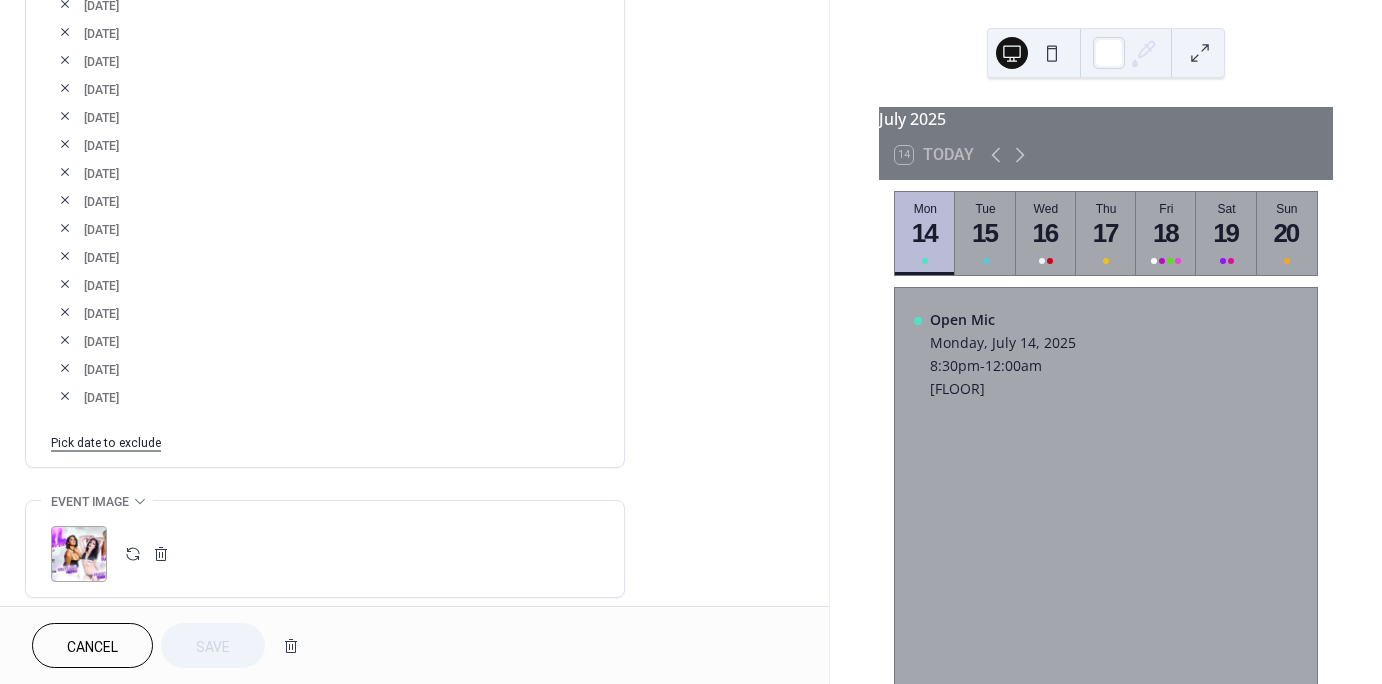 click on "Pick date to exclude" at bounding box center [106, 441] 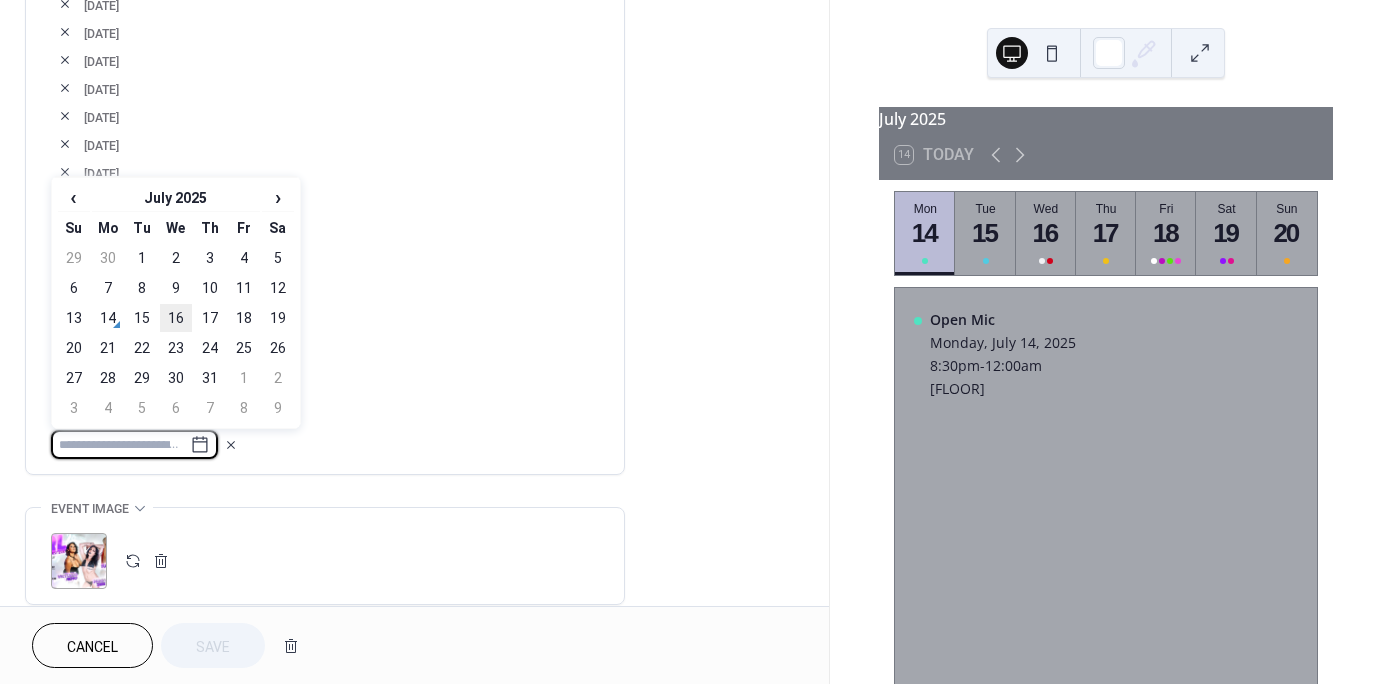 click on "16" at bounding box center [176, 318] 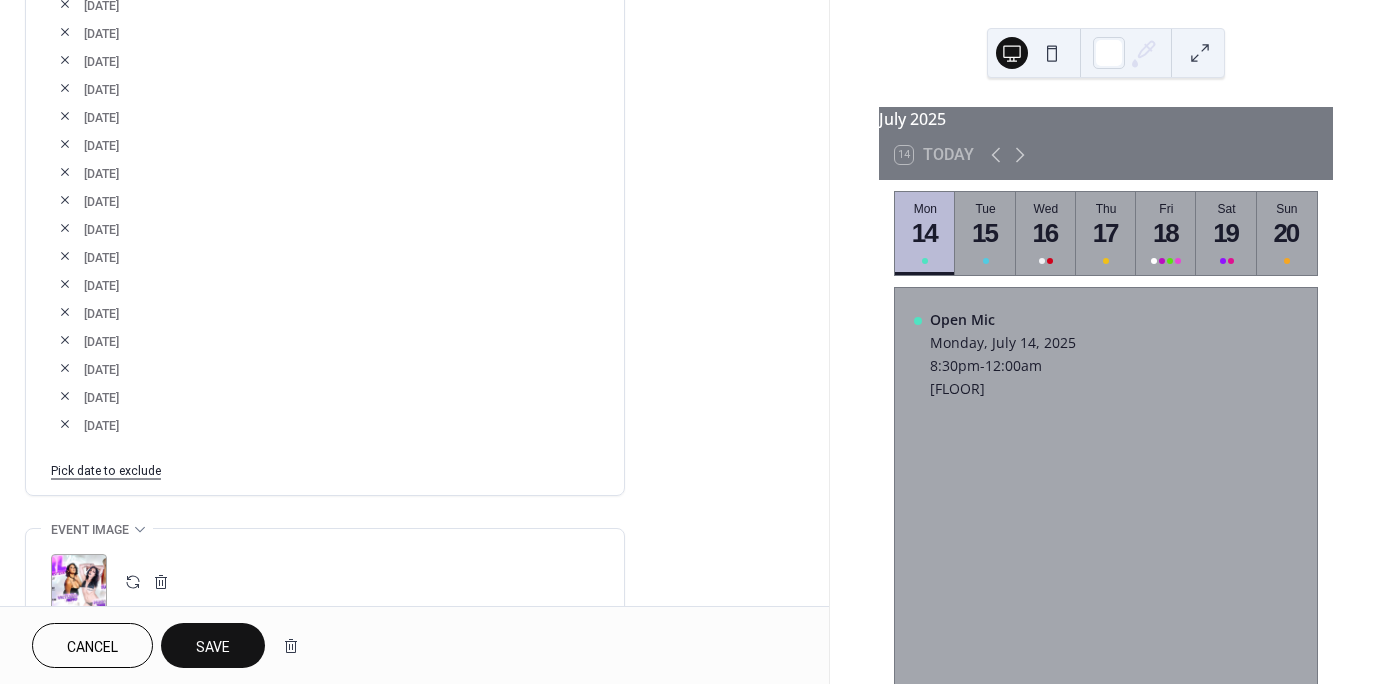 click on "Save" at bounding box center [213, 647] 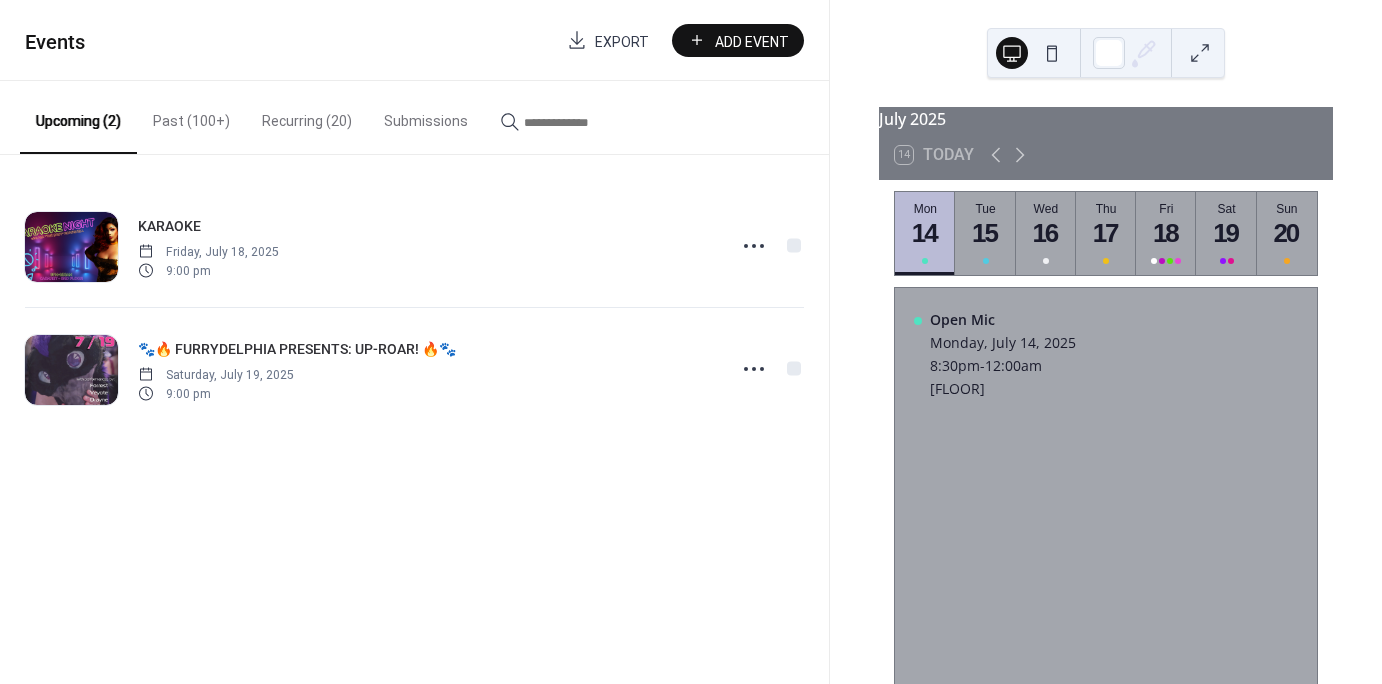 click on "Add Event" at bounding box center [752, 41] 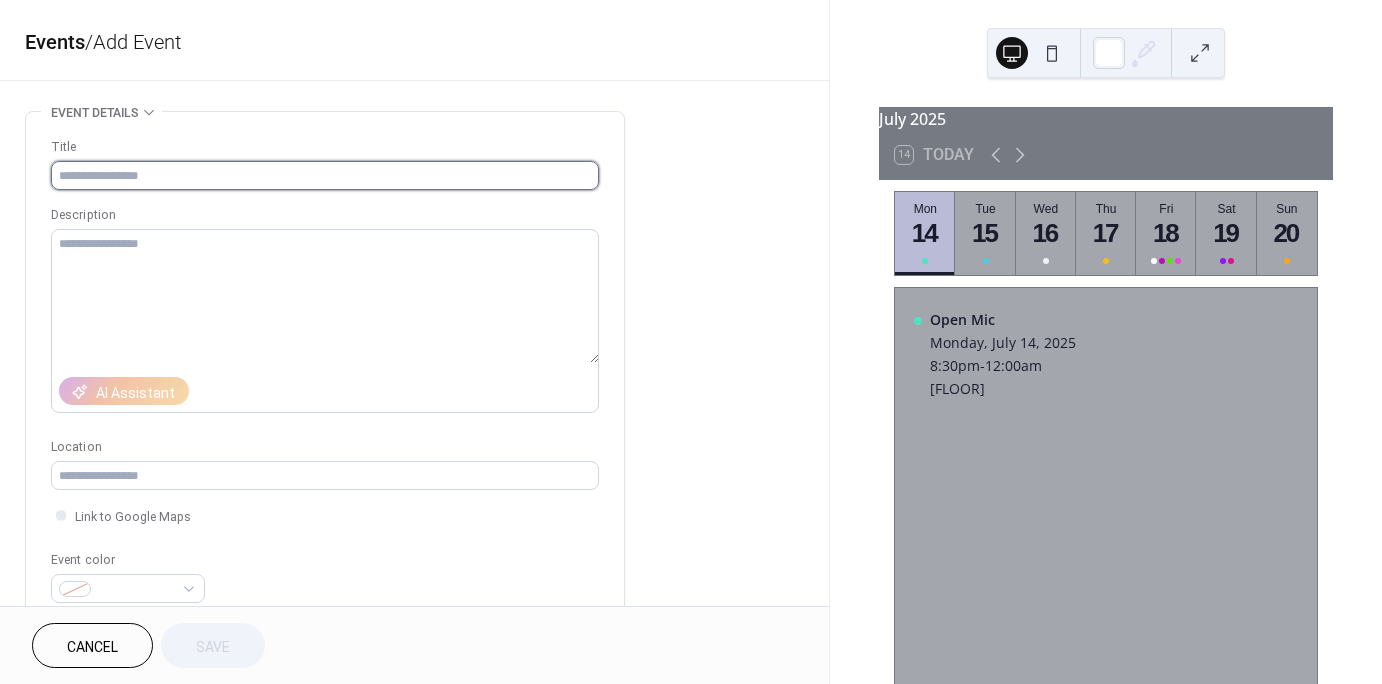 click at bounding box center (325, 175) 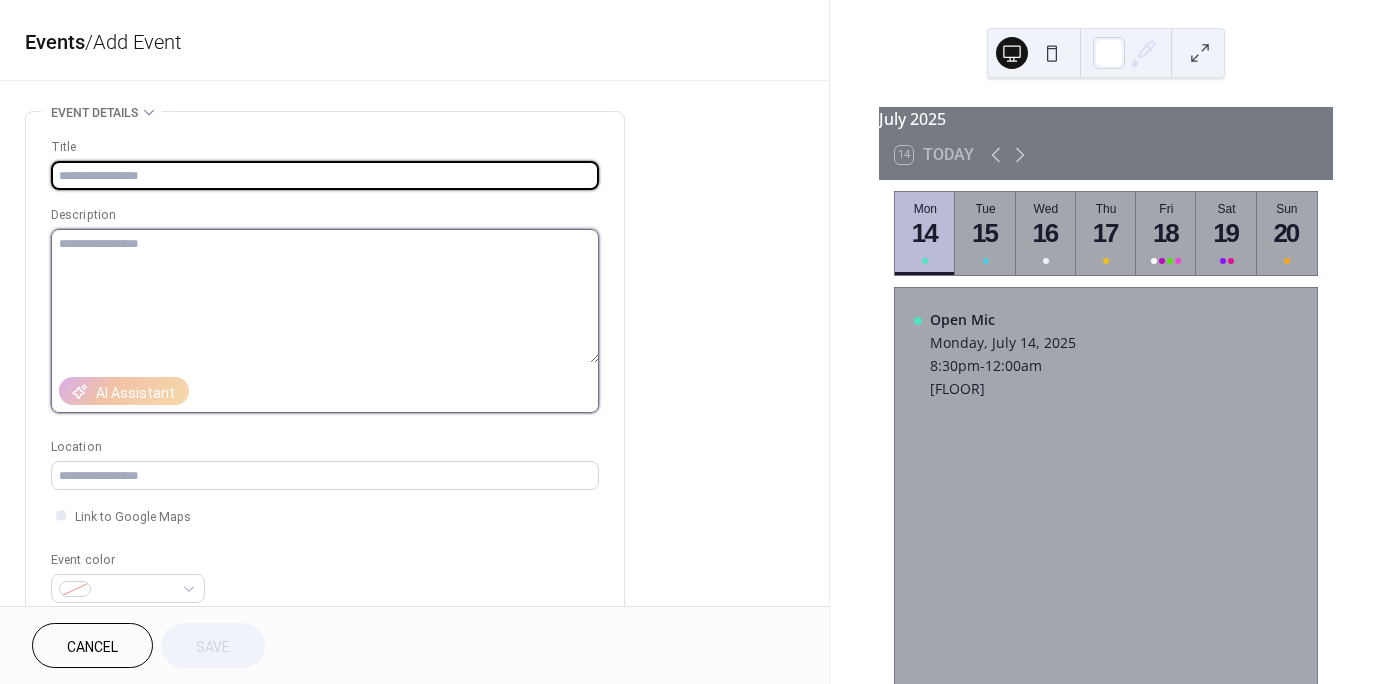 click at bounding box center [325, 296] 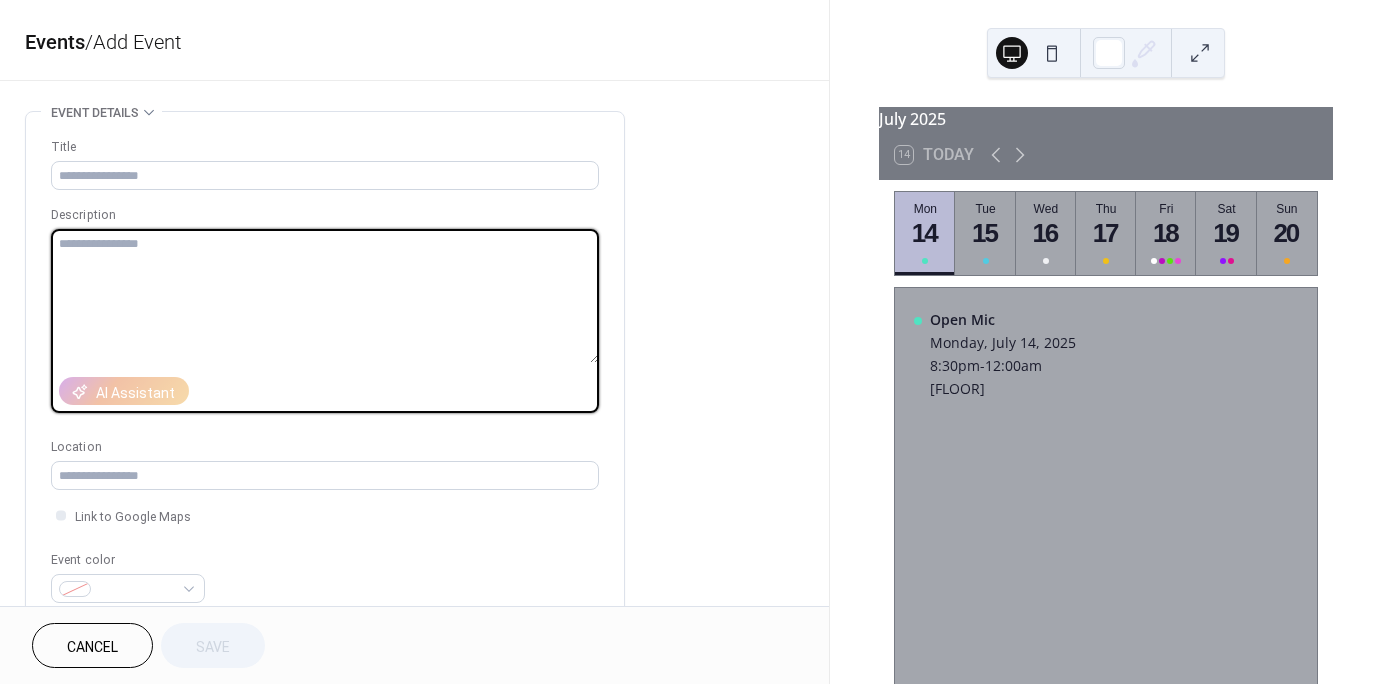 paste on "**********" 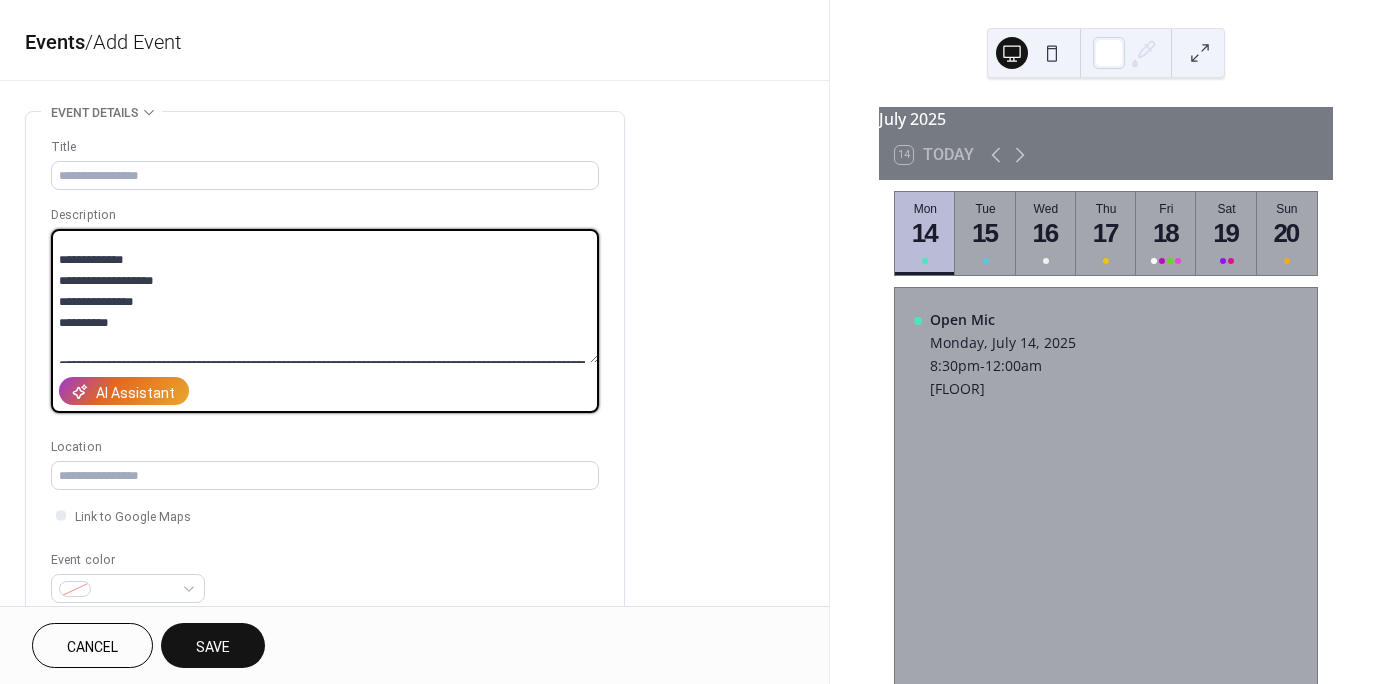 scroll, scrollTop: 0, scrollLeft: 0, axis: both 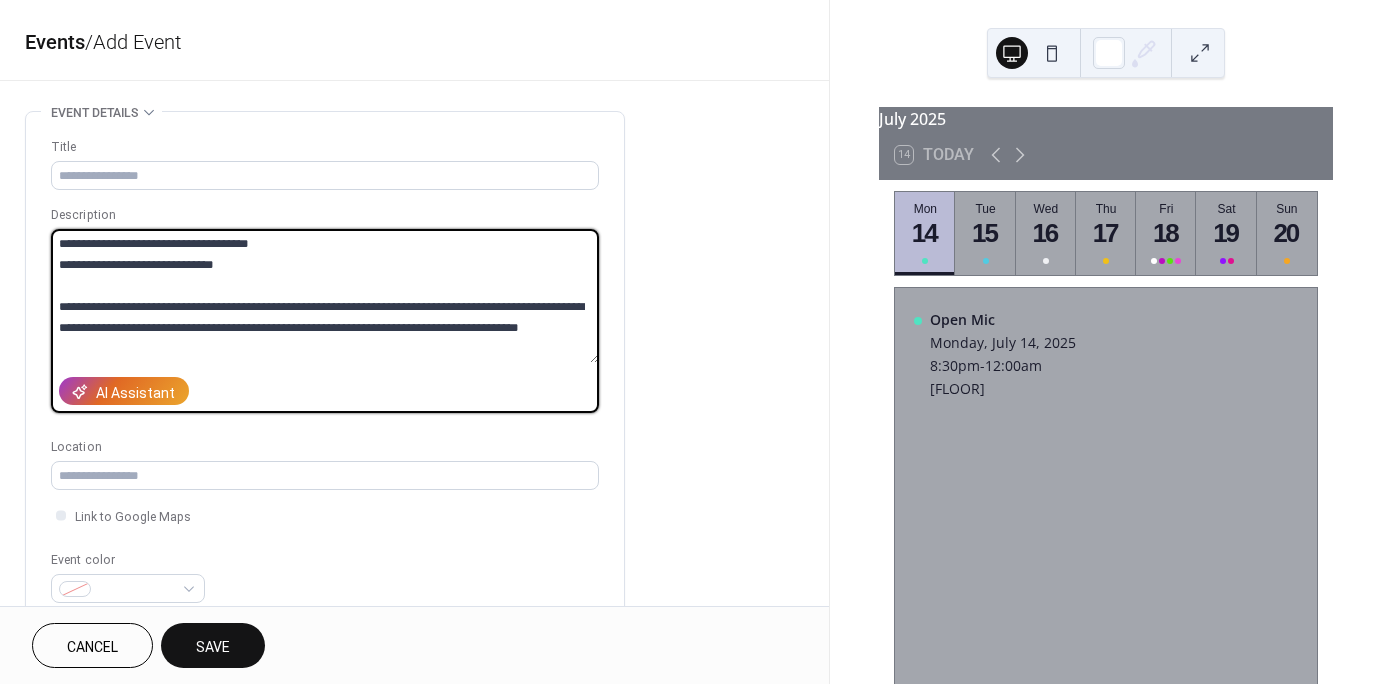 drag, startPoint x: 316, startPoint y: 244, endPoint x: 37, endPoint y: 227, distance: 279.51746 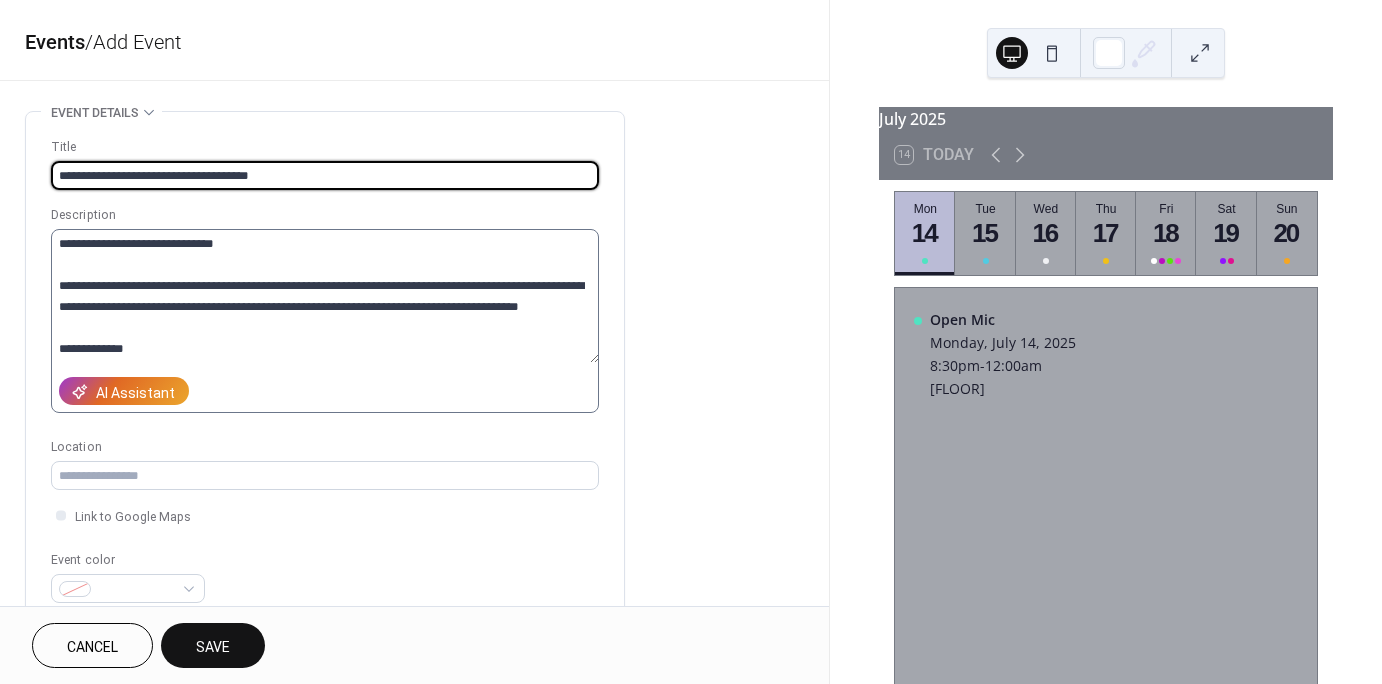 type on "**********" 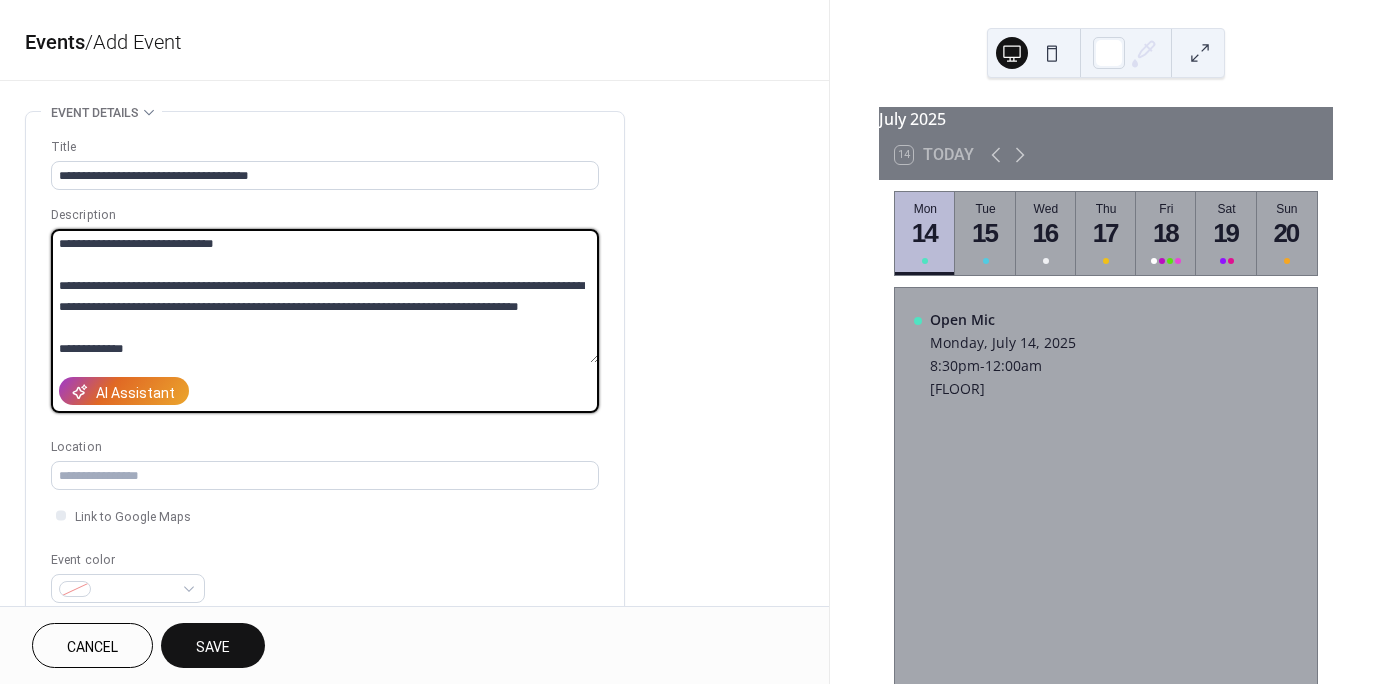 click on "**********" at bounding box center [325, 296] 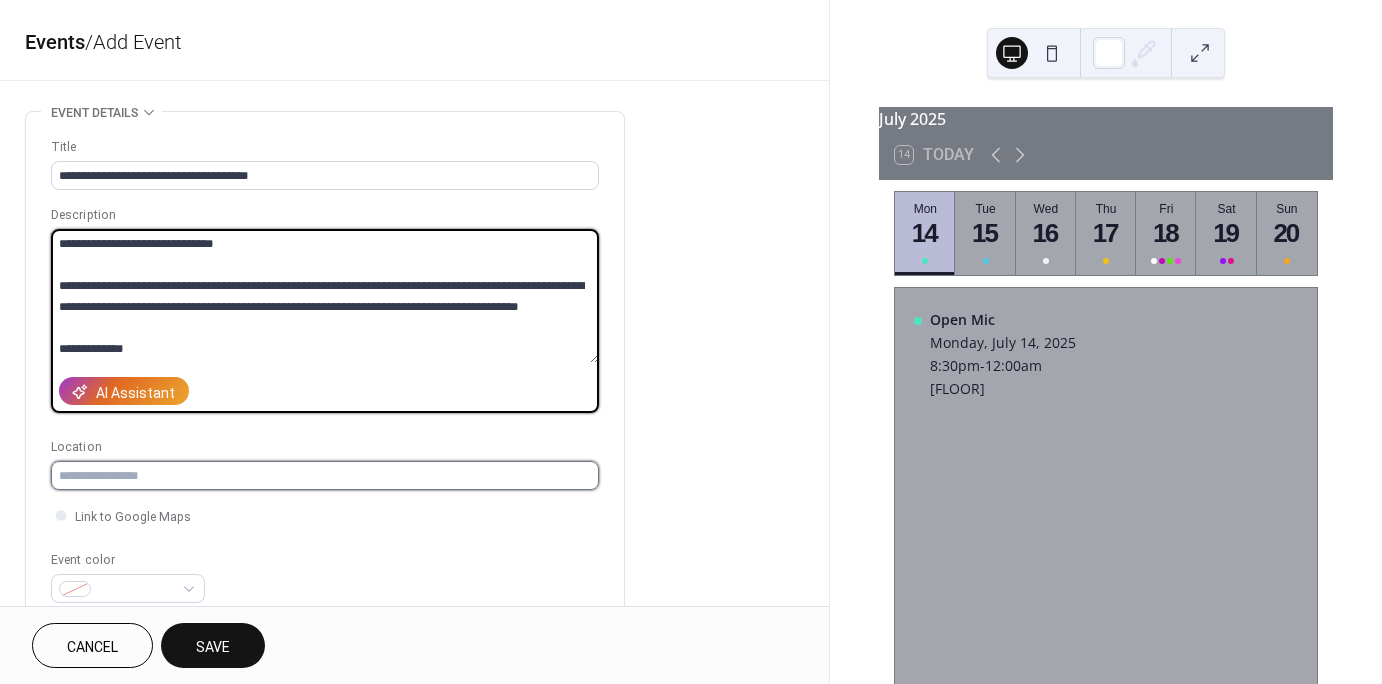 click at bounding box center [325, 475] 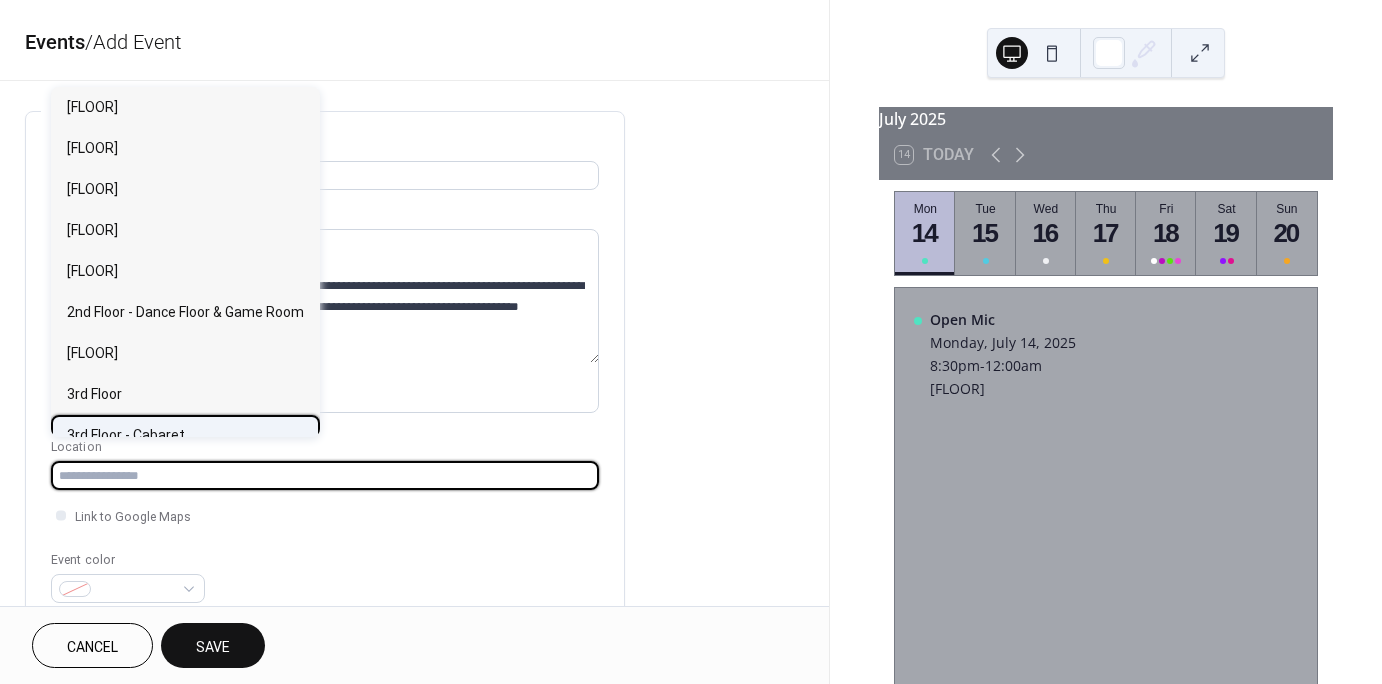 click on "3rd Floor - Cabaret" at bounding box center (185, 435) 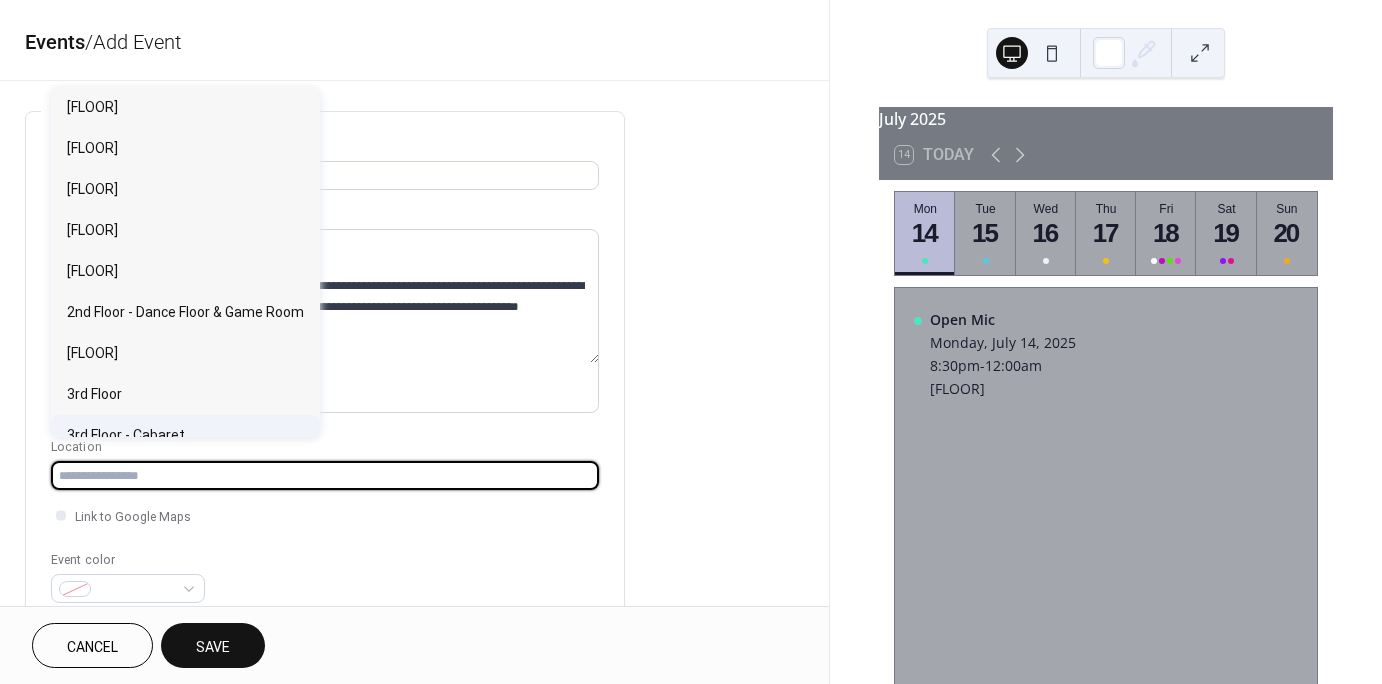type on "**********" 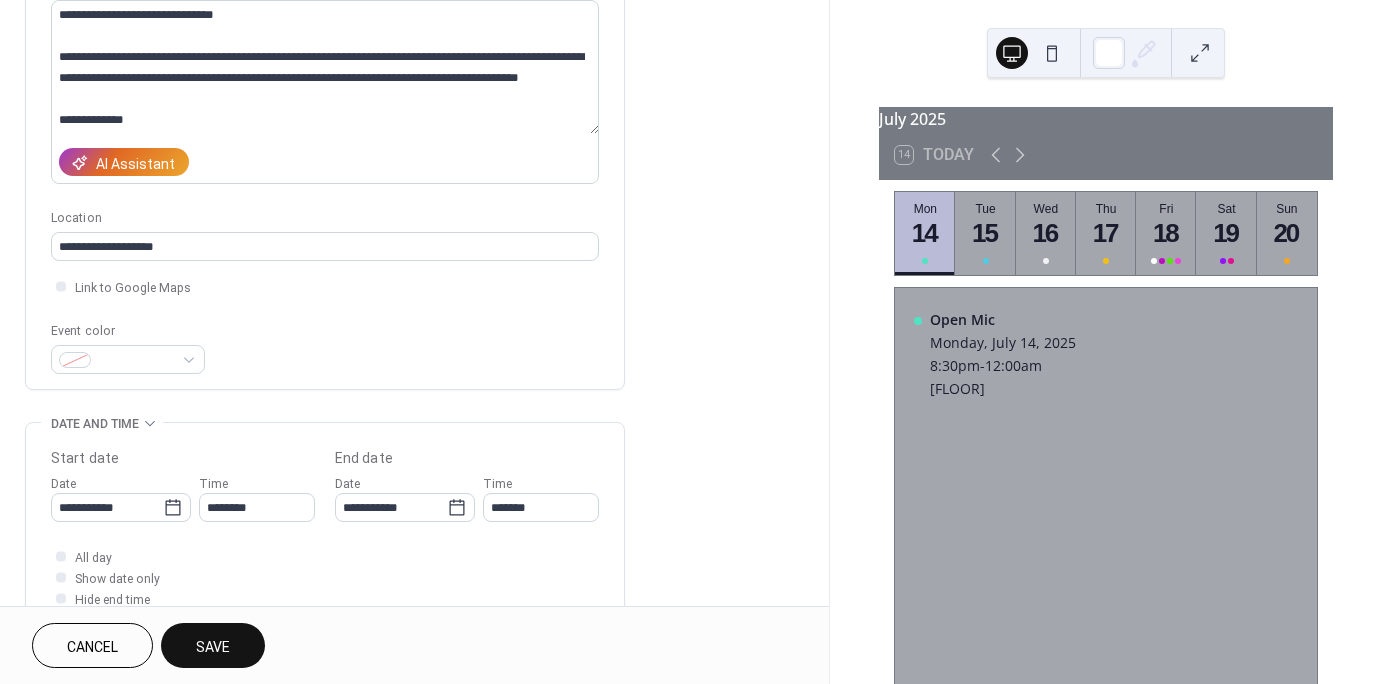 scroll, scrollTop: 231, scrollLeft: 0, axis: vertical 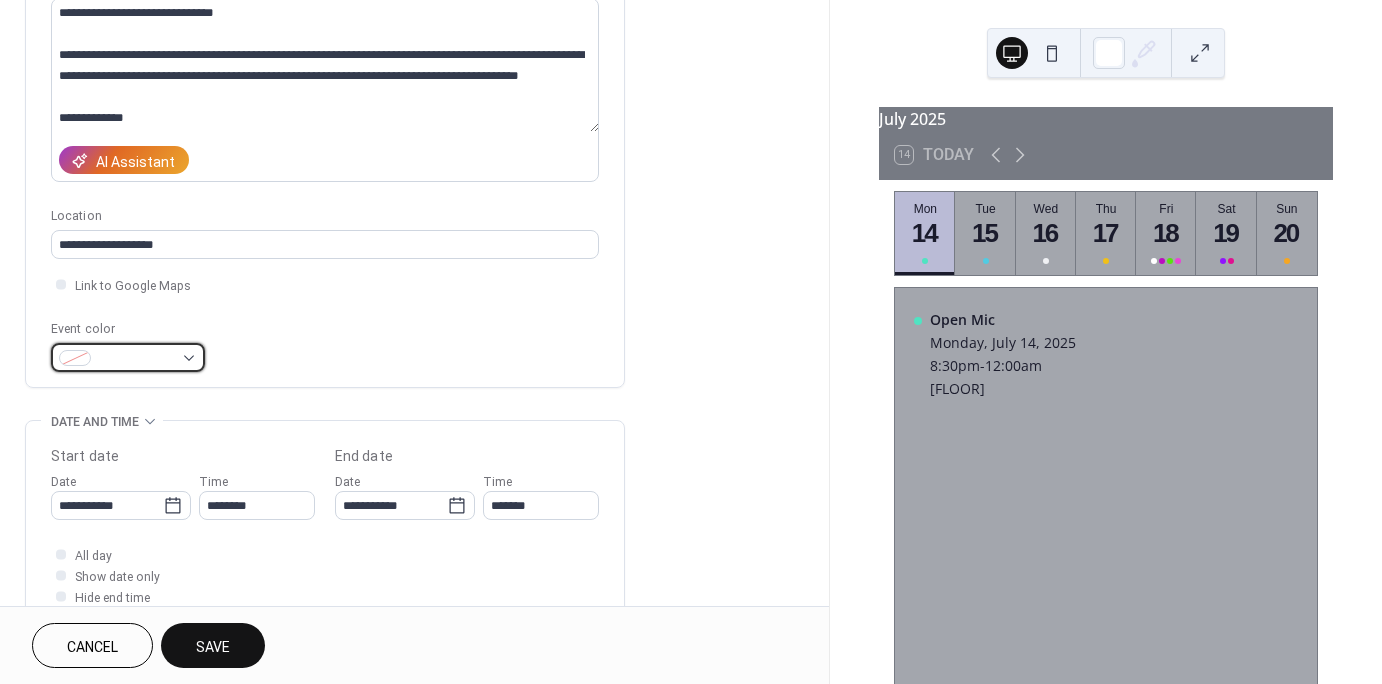 click at bounding box center (128, 357) 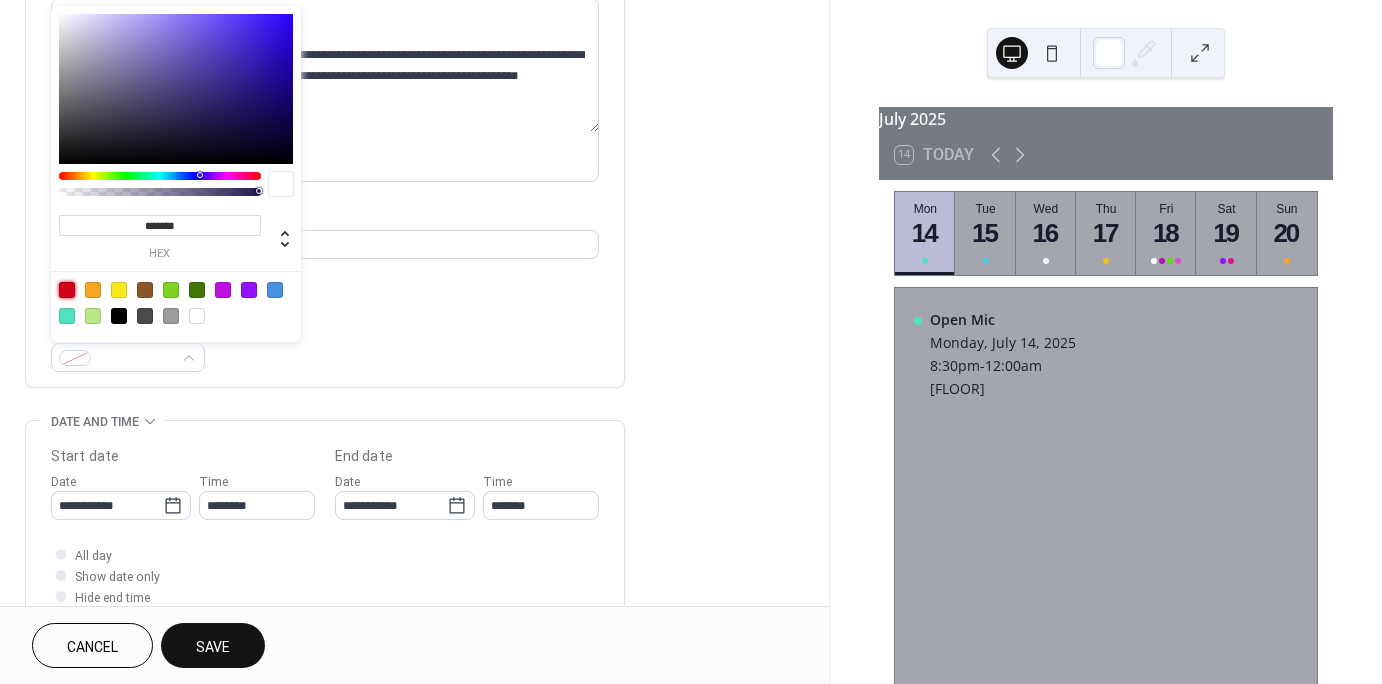 click at bounding box center (67, 290) 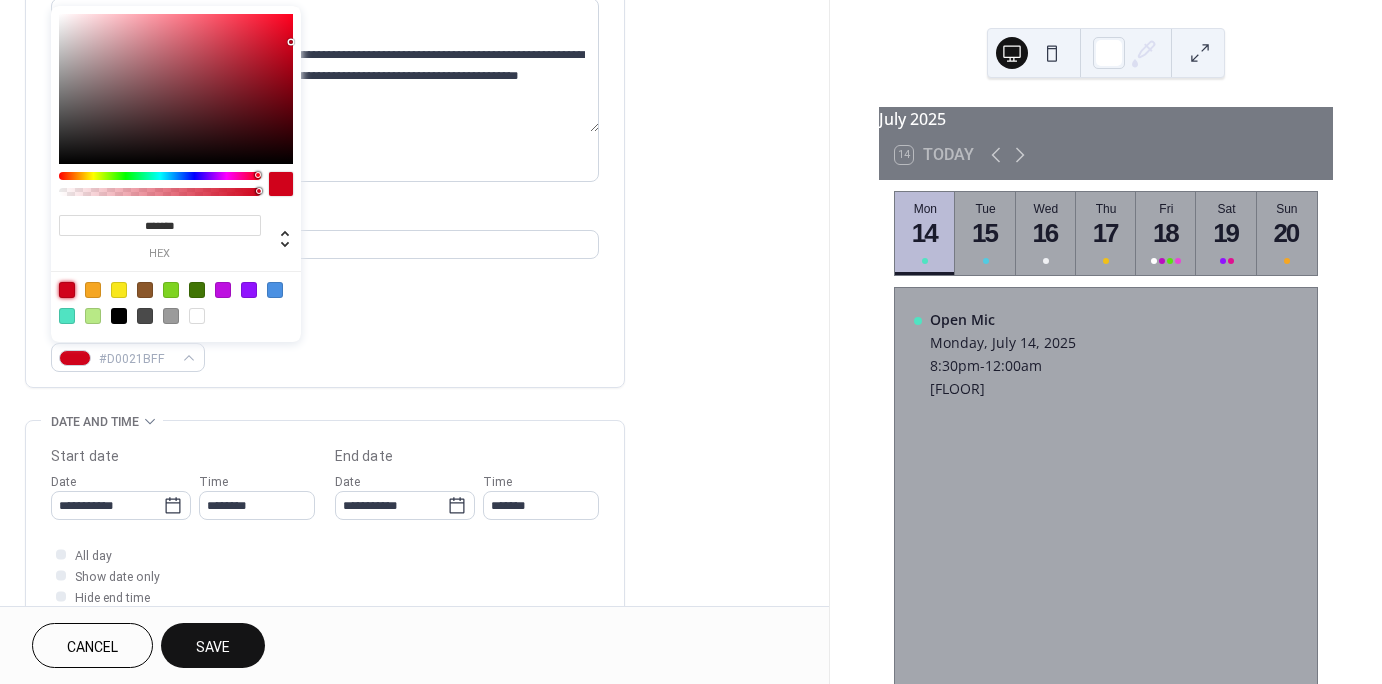click on "Event details Title Description AI Assistant Location Link to Google Maps Event color #D0021BFF ••• Start date" at bounding box center (414, 567) 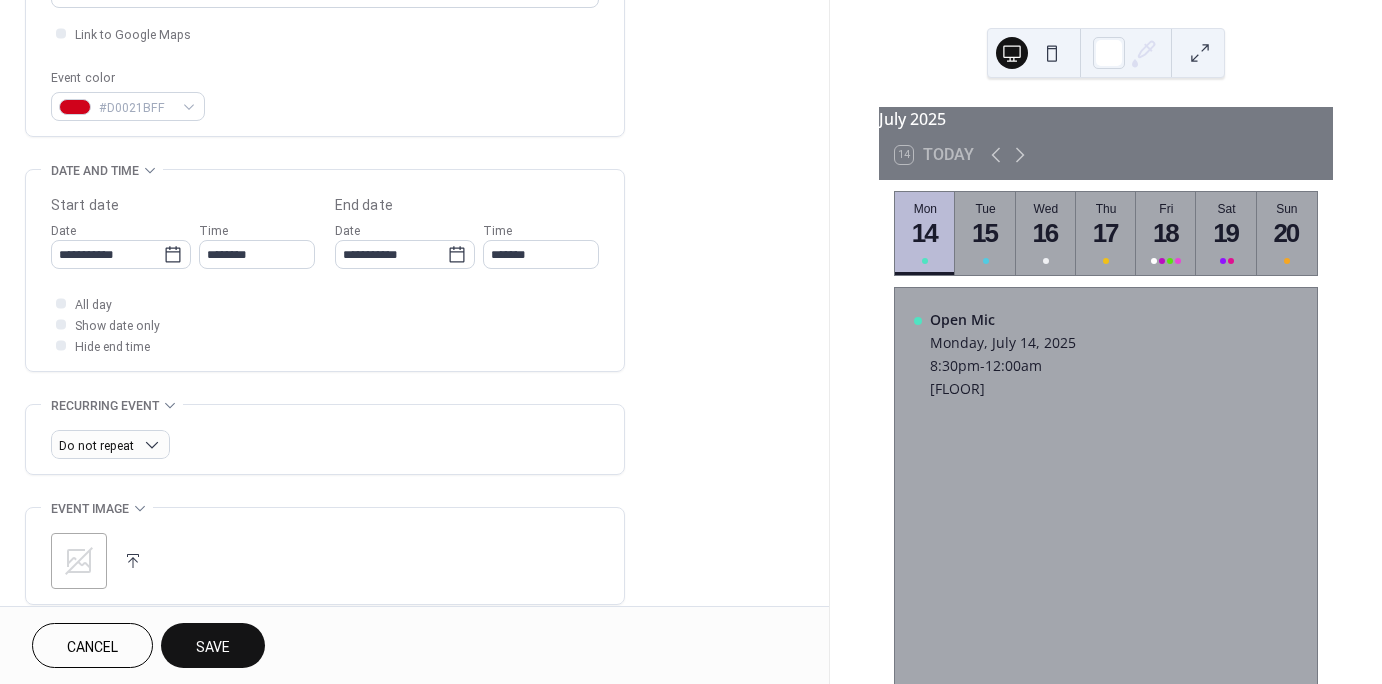 scroll, scrollTop: 490, scrollLeft: 0, axis: vertical 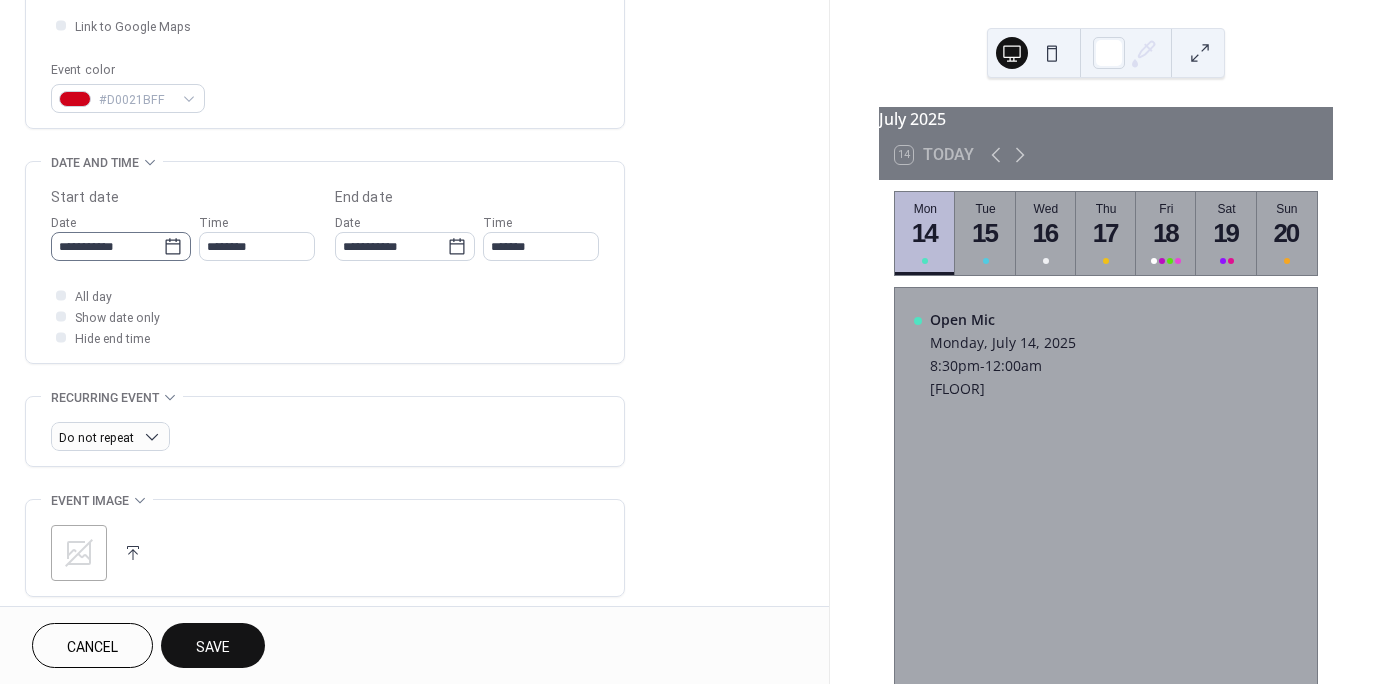 click 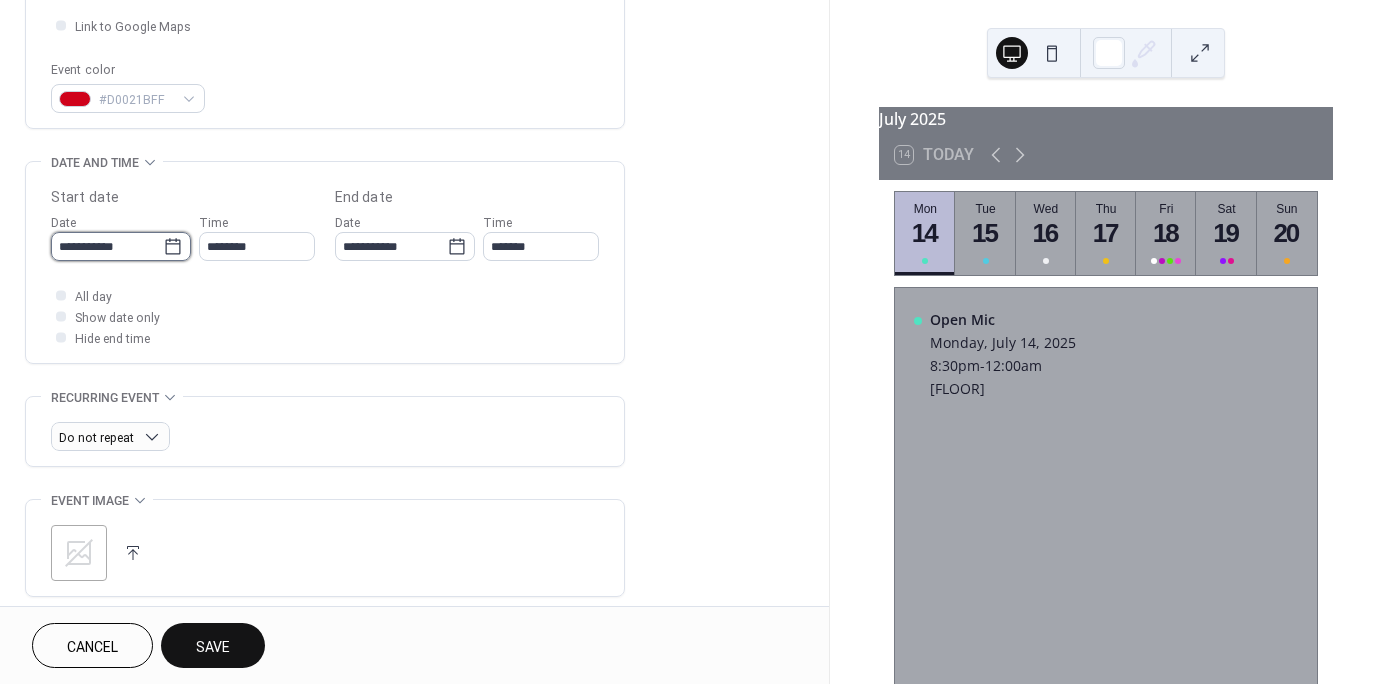 click on "**********" at bounding box center (107, 246) 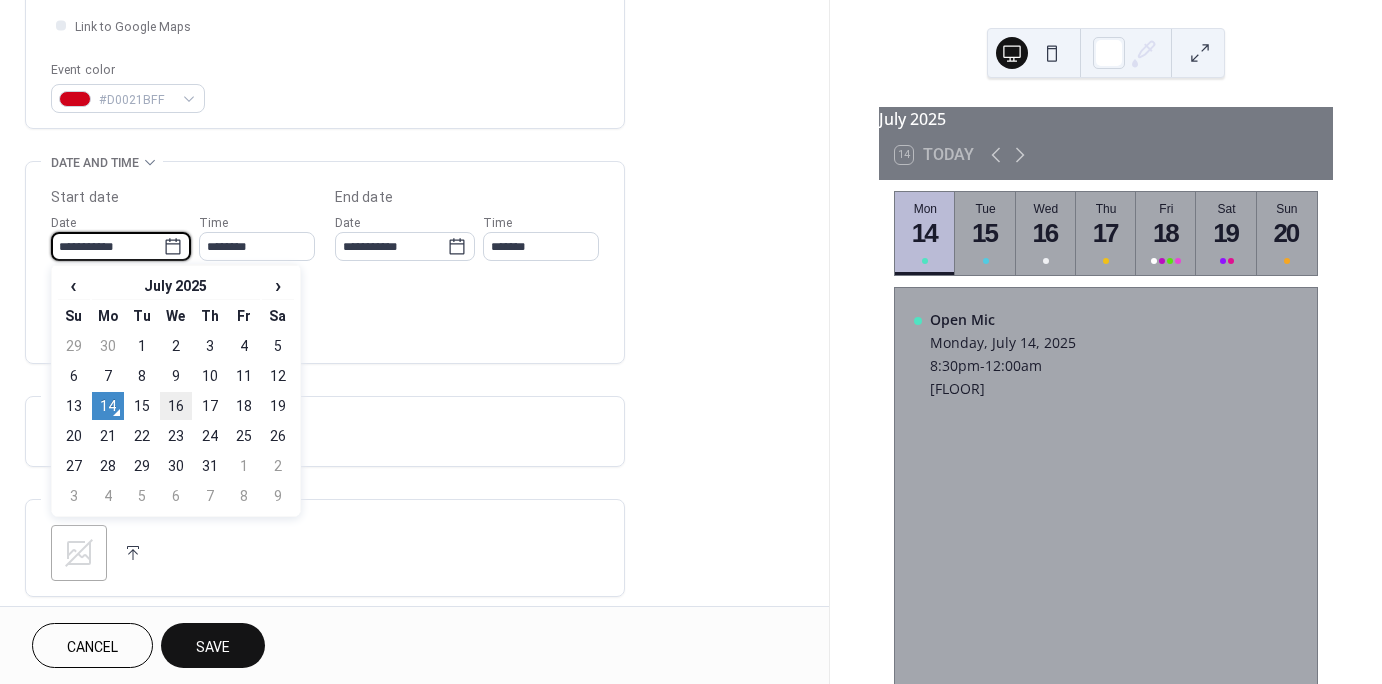 click on "16" at bounding box center [176, 406] 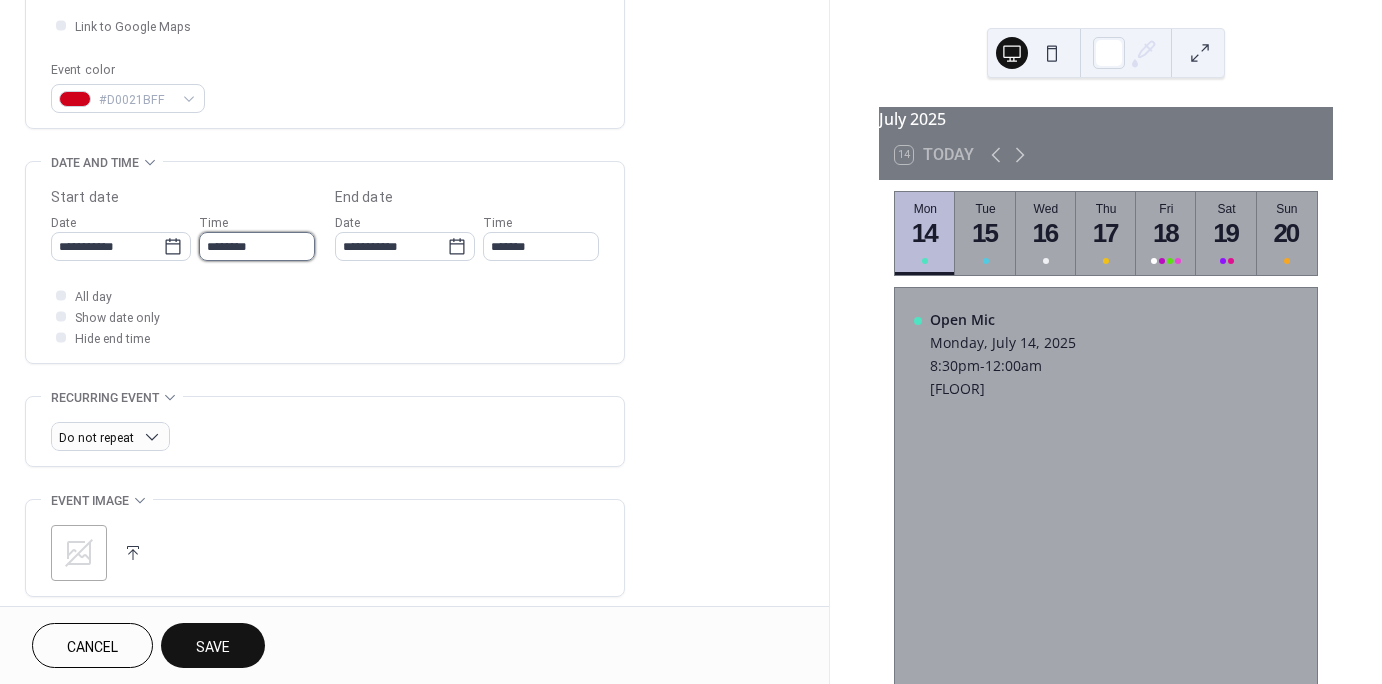 click on "********" at bounding box center (257, 246) 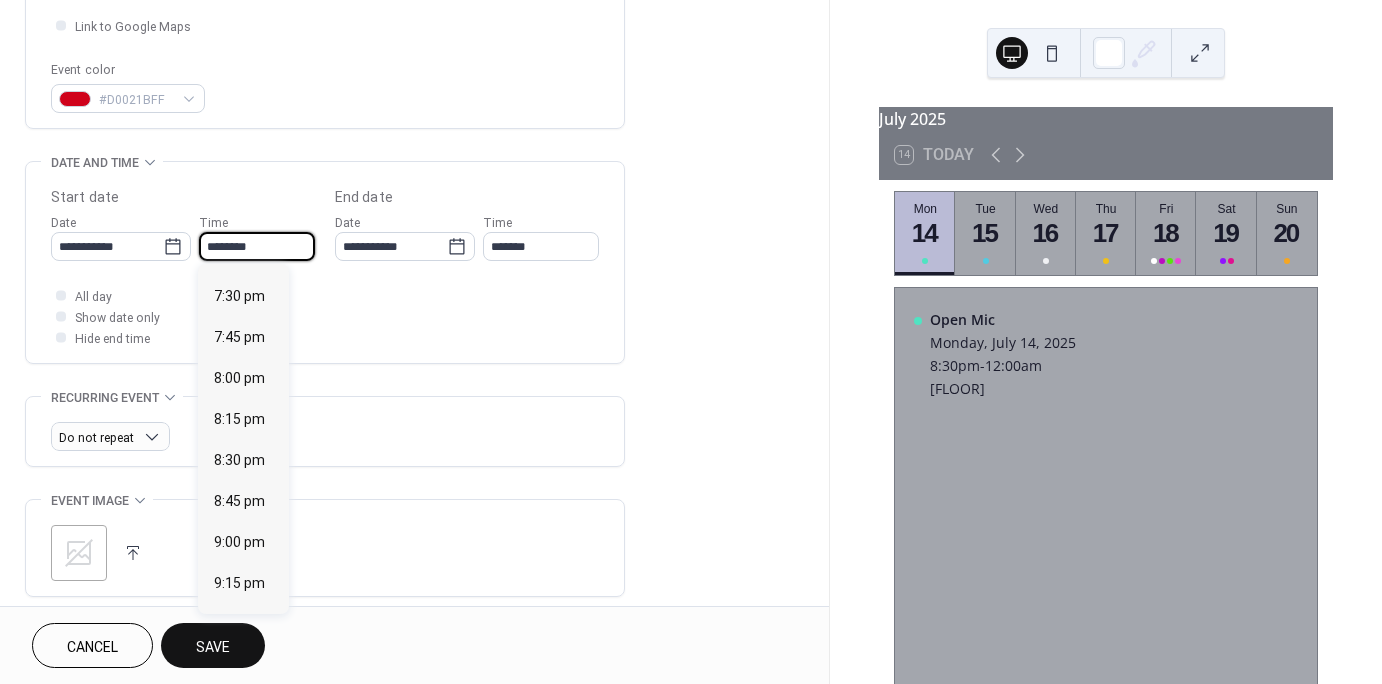 scroll, scrollTop: 3188, scrollLeft: 0, axis: vertical 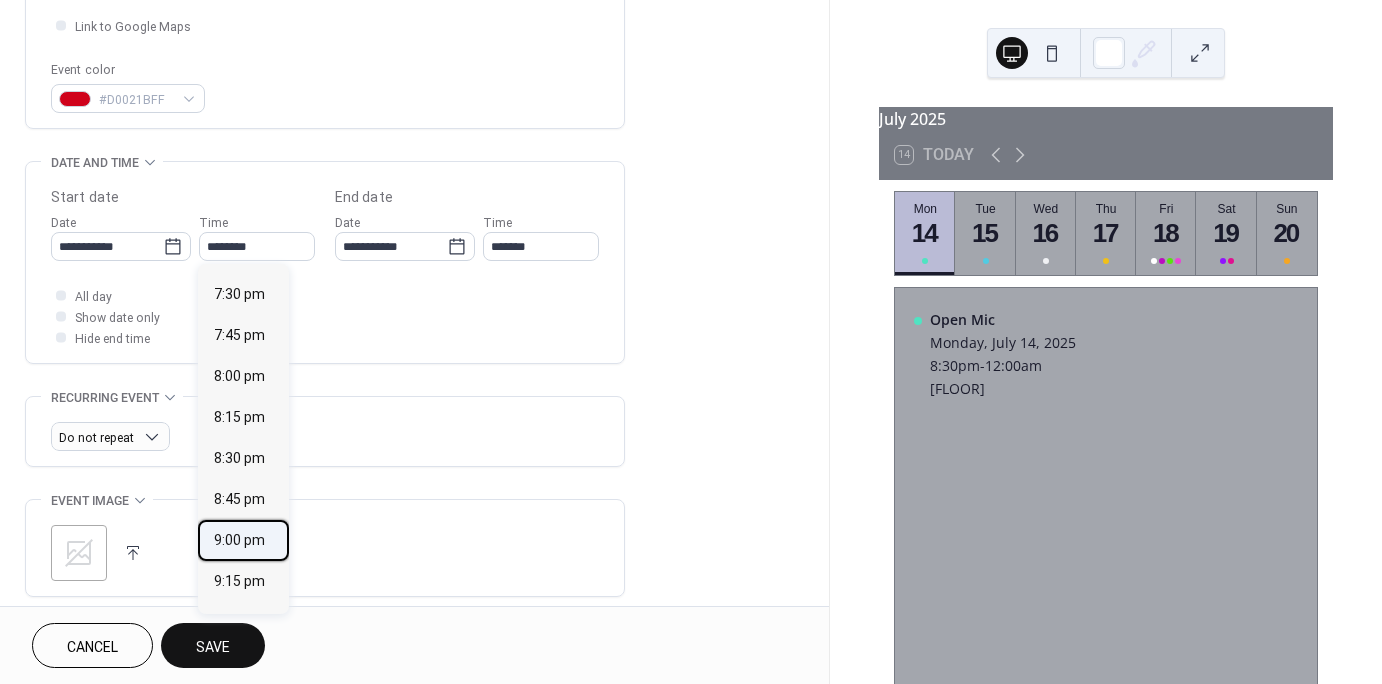 click on "9:00 pm" at bounding box center [239, 540] 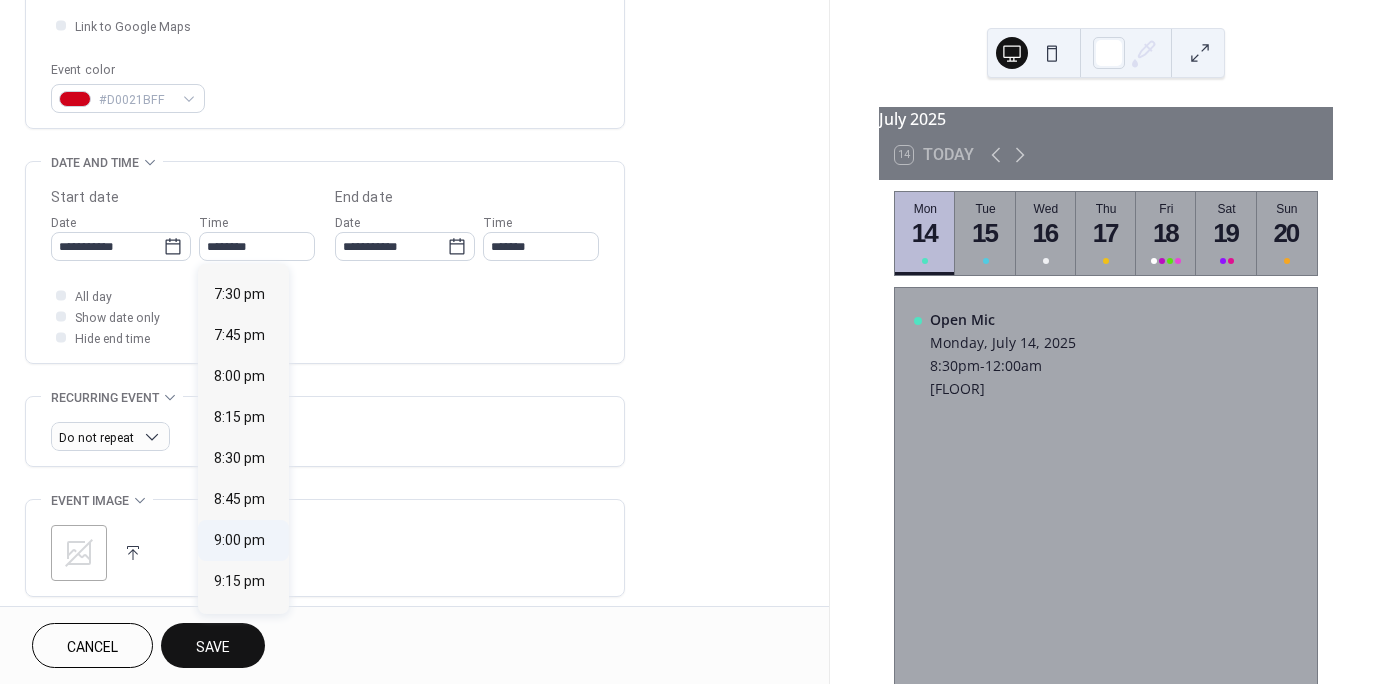 type on "*******" 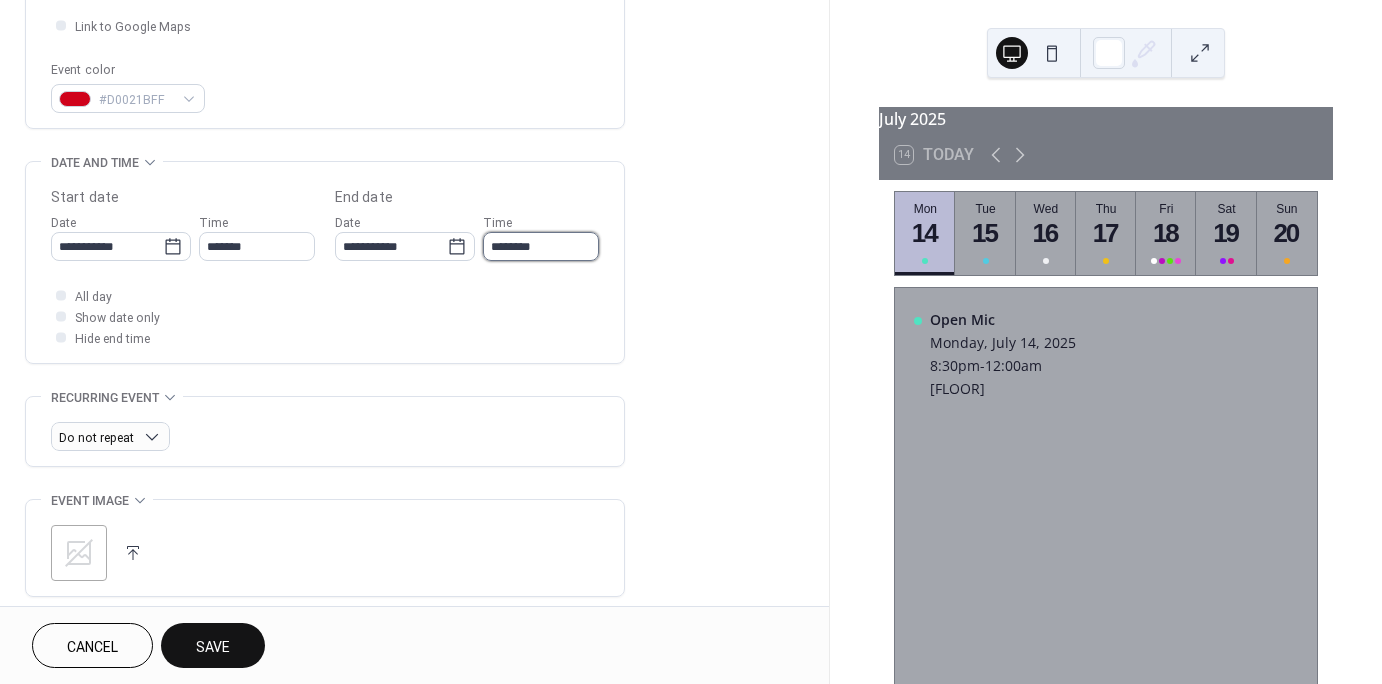 click on "********" at bounding box center [541, 246] 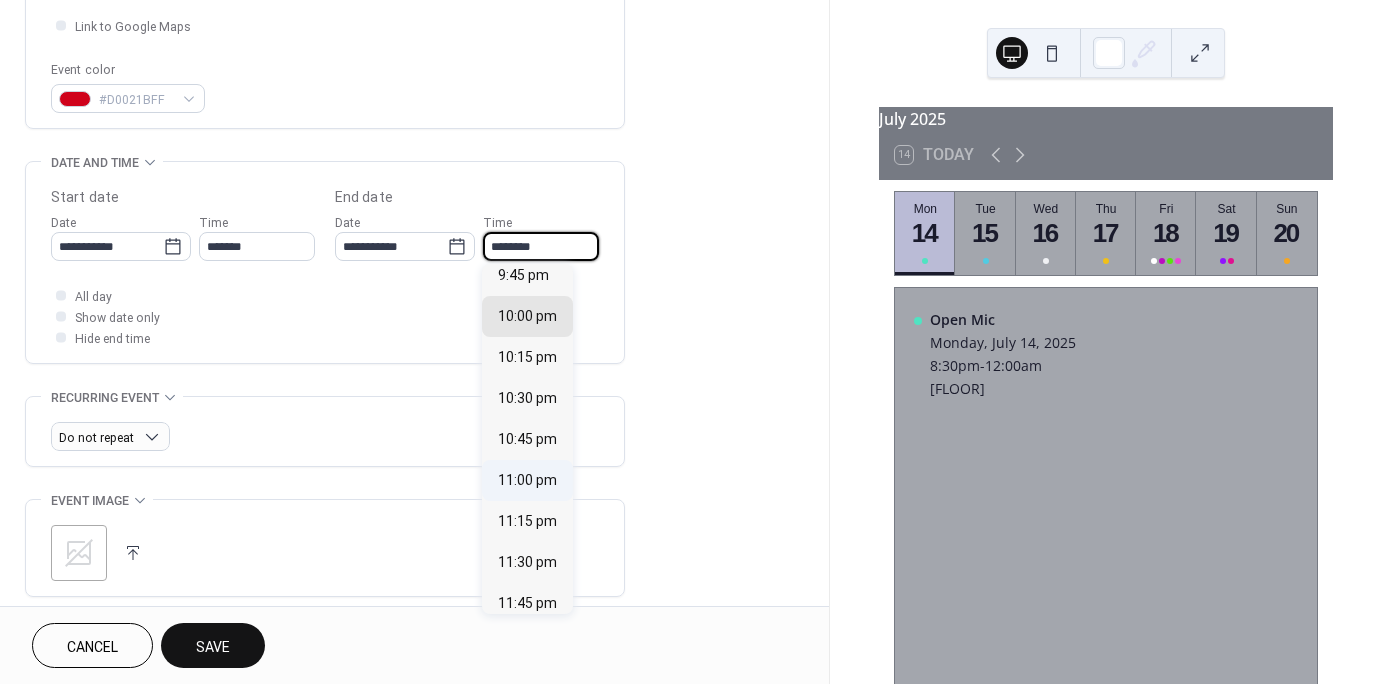 scroll, scrollTop: 96, scrollLeft: 0, axis: vertical 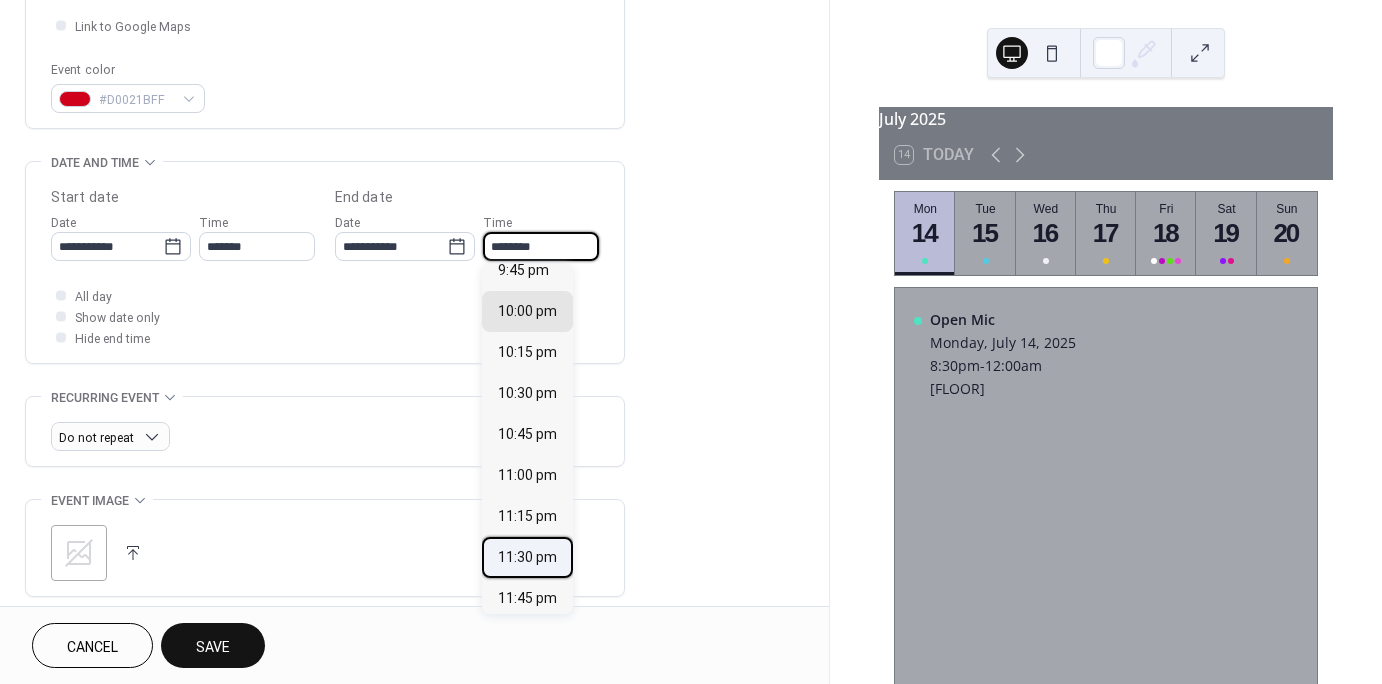 click on "11:30 pm" at bounding box center (527, 557) 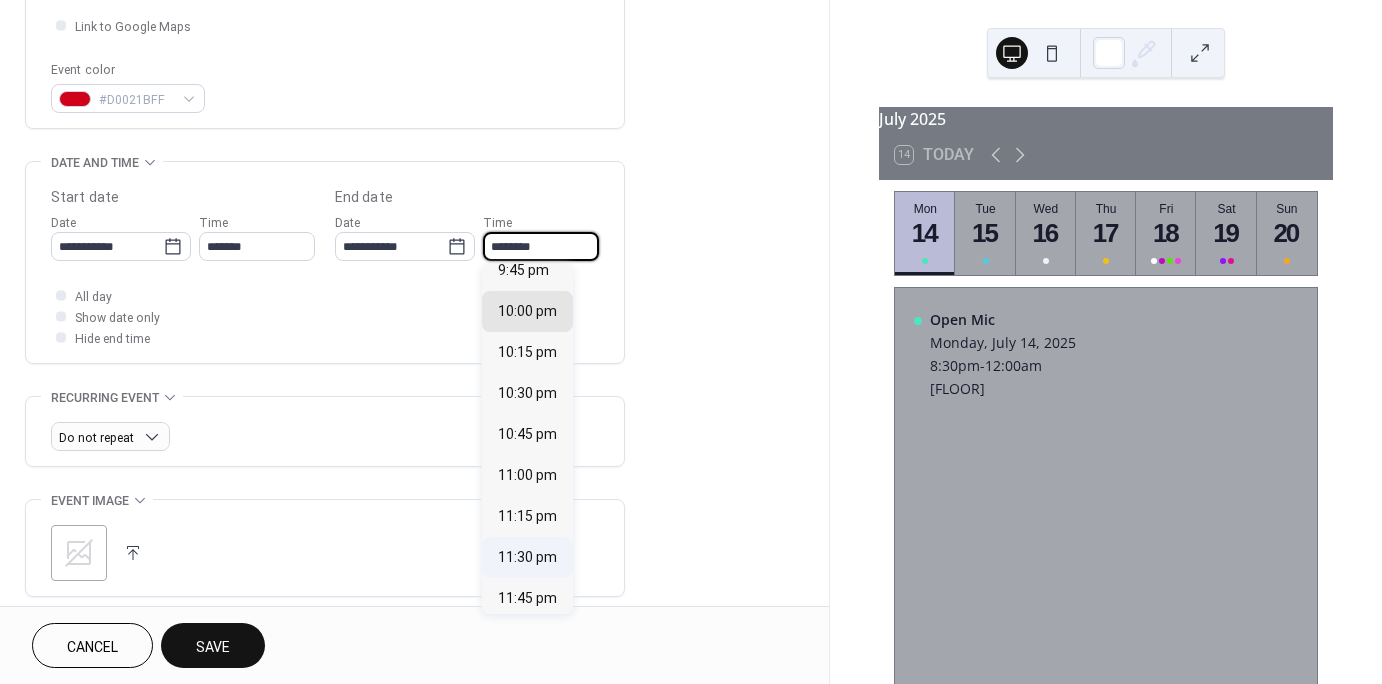 type on "********" 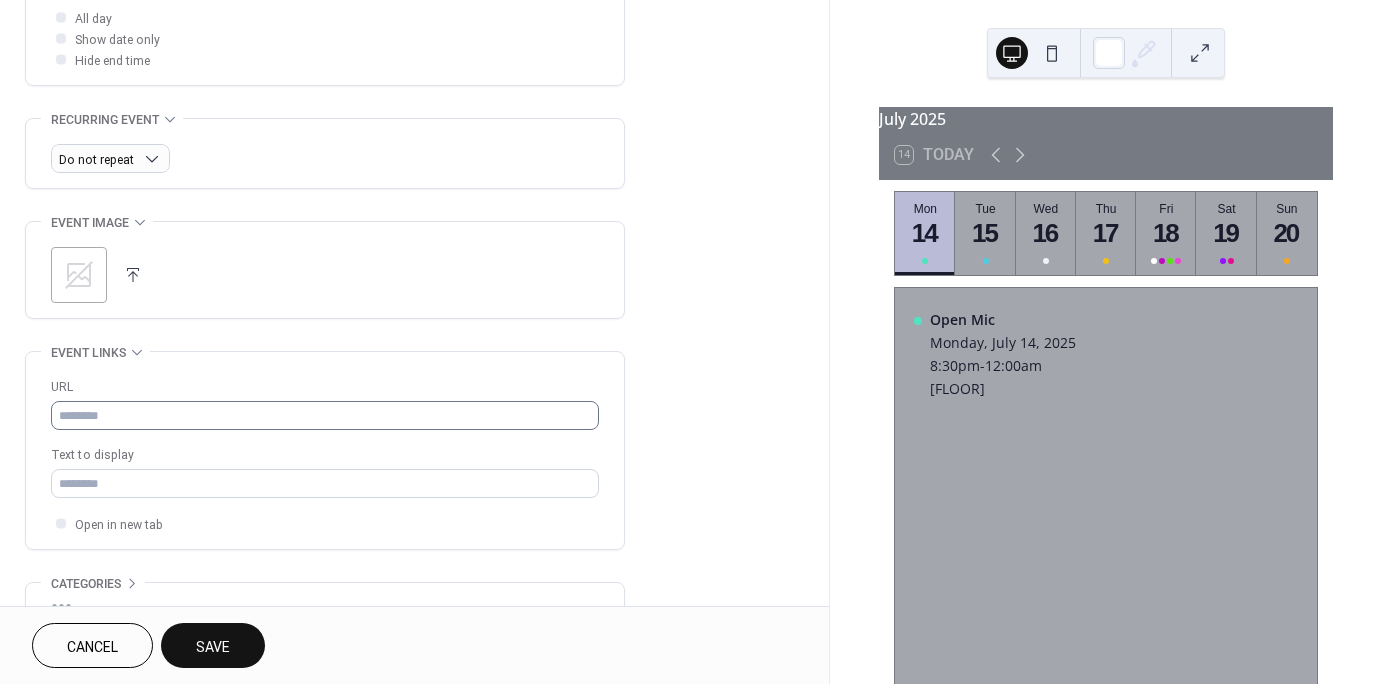 scroll, scrollTop: 771, scrollLeft: 0, axis: vertical 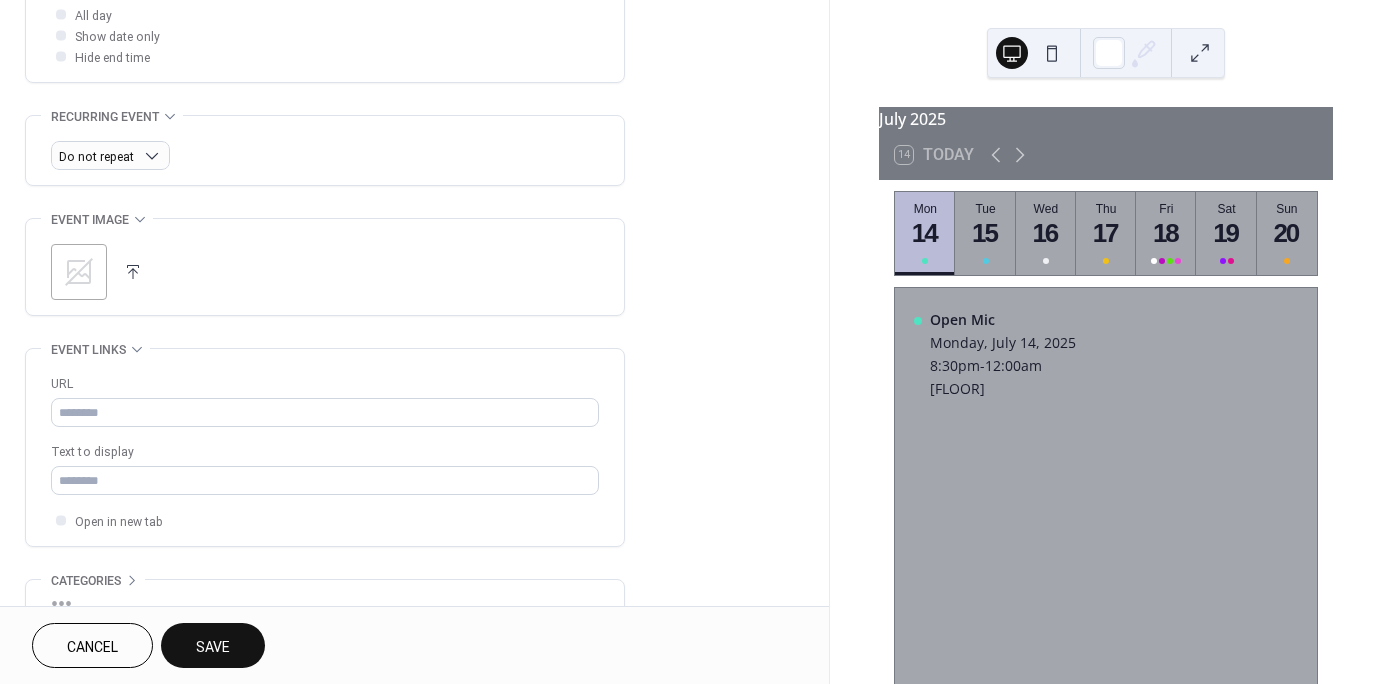 click 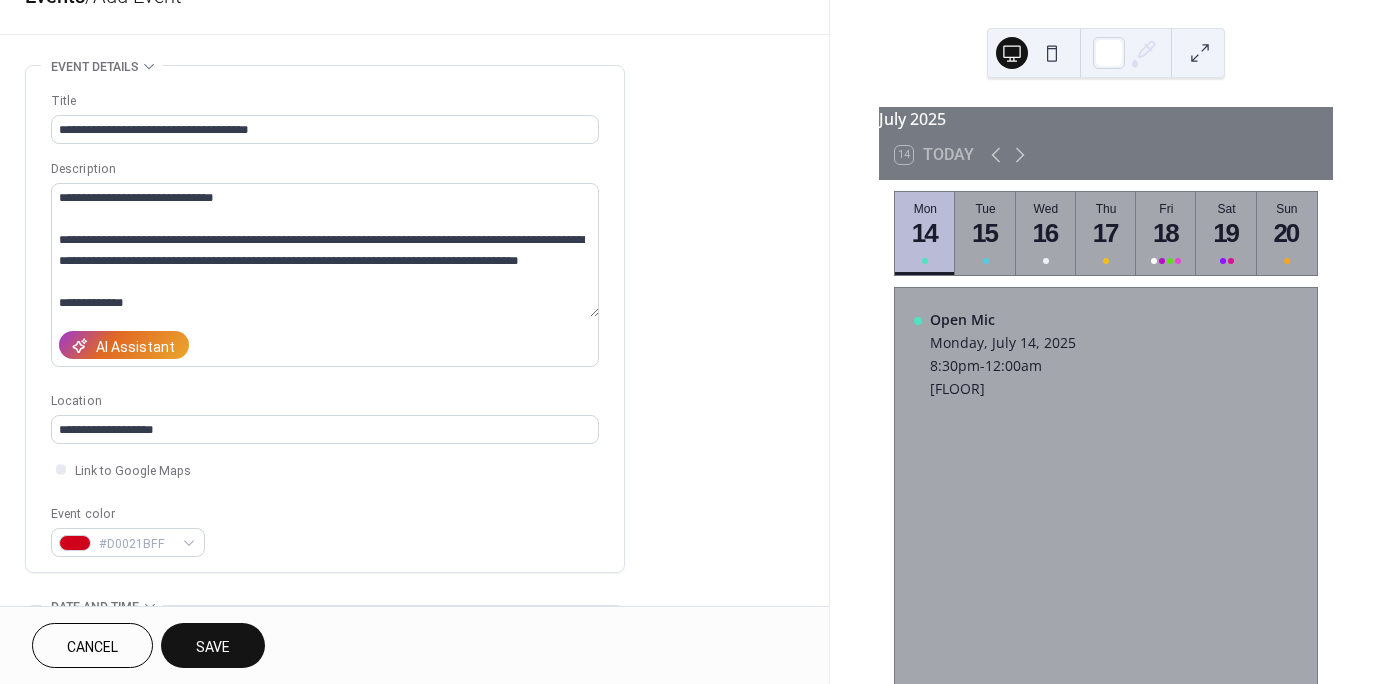 scroll, scrollTop: 0, scrollLeft: 0, axis: both 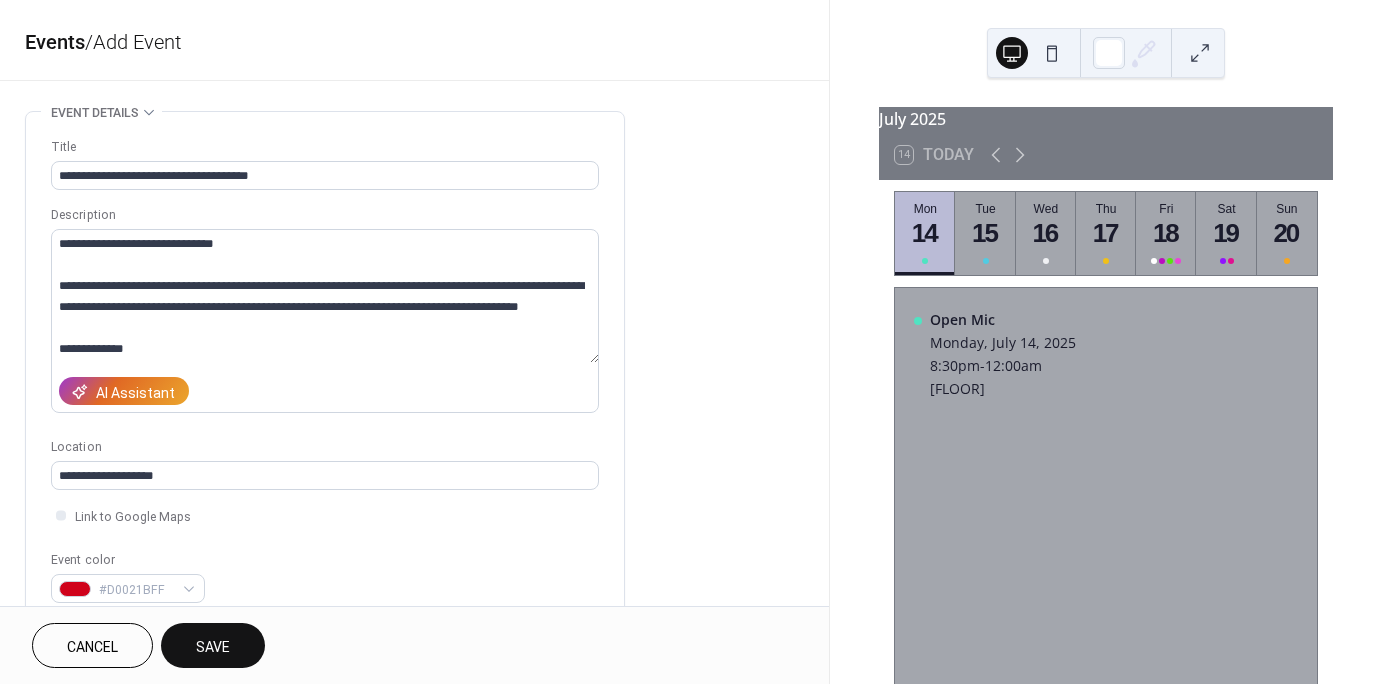 click on "Save" at bounding box center [213, 647] 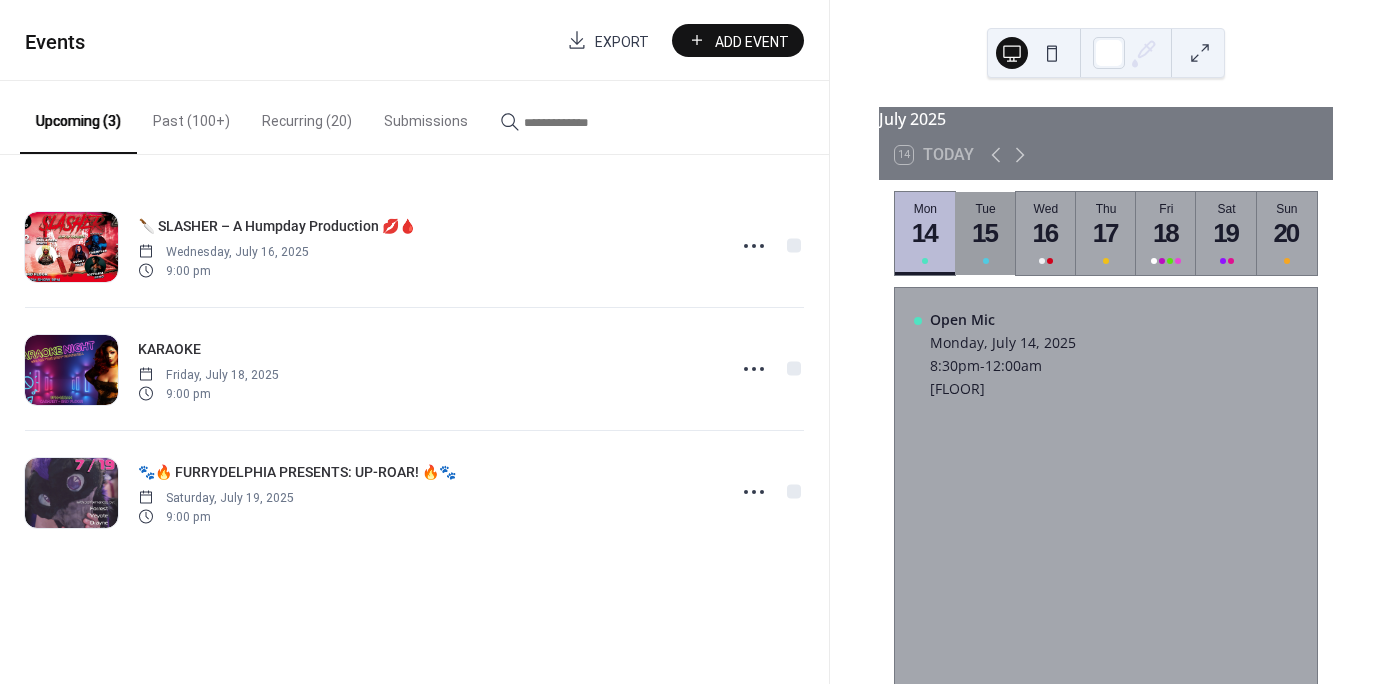 click on "15" at bounding box center (984, 233) 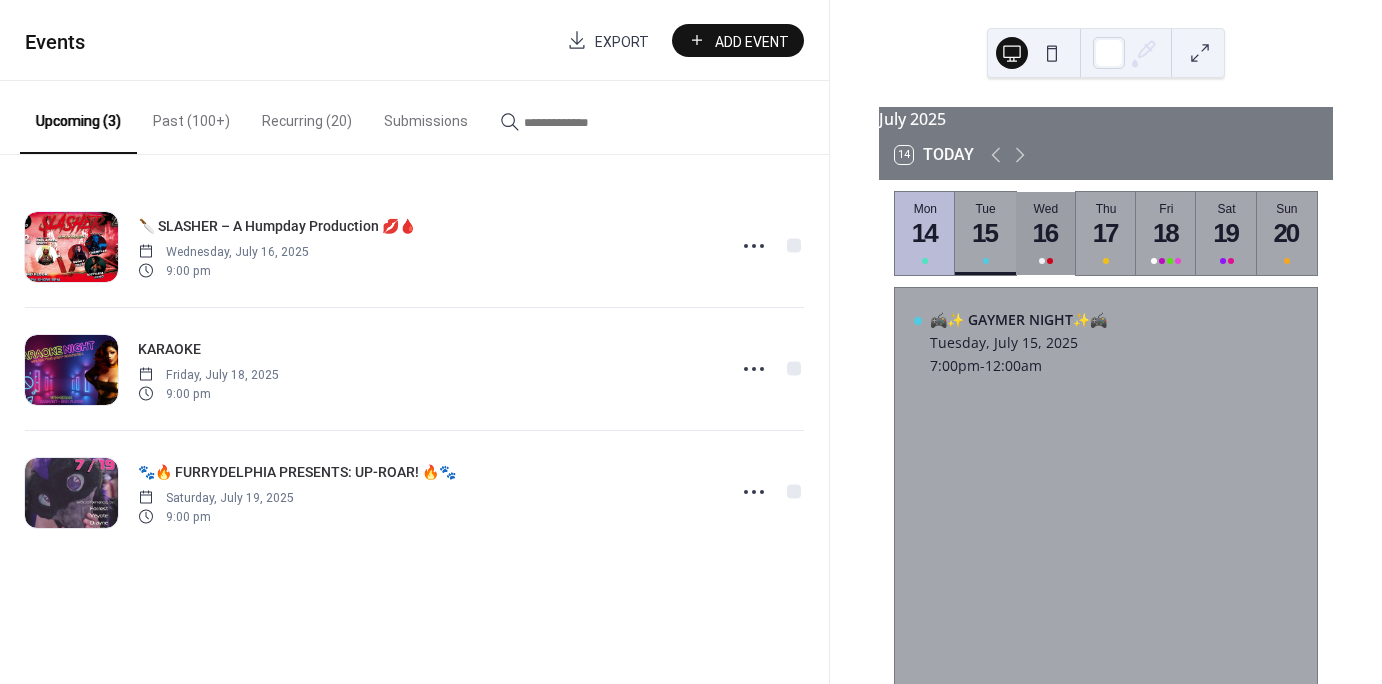 click on "16" at bounding box center [1045, 233] 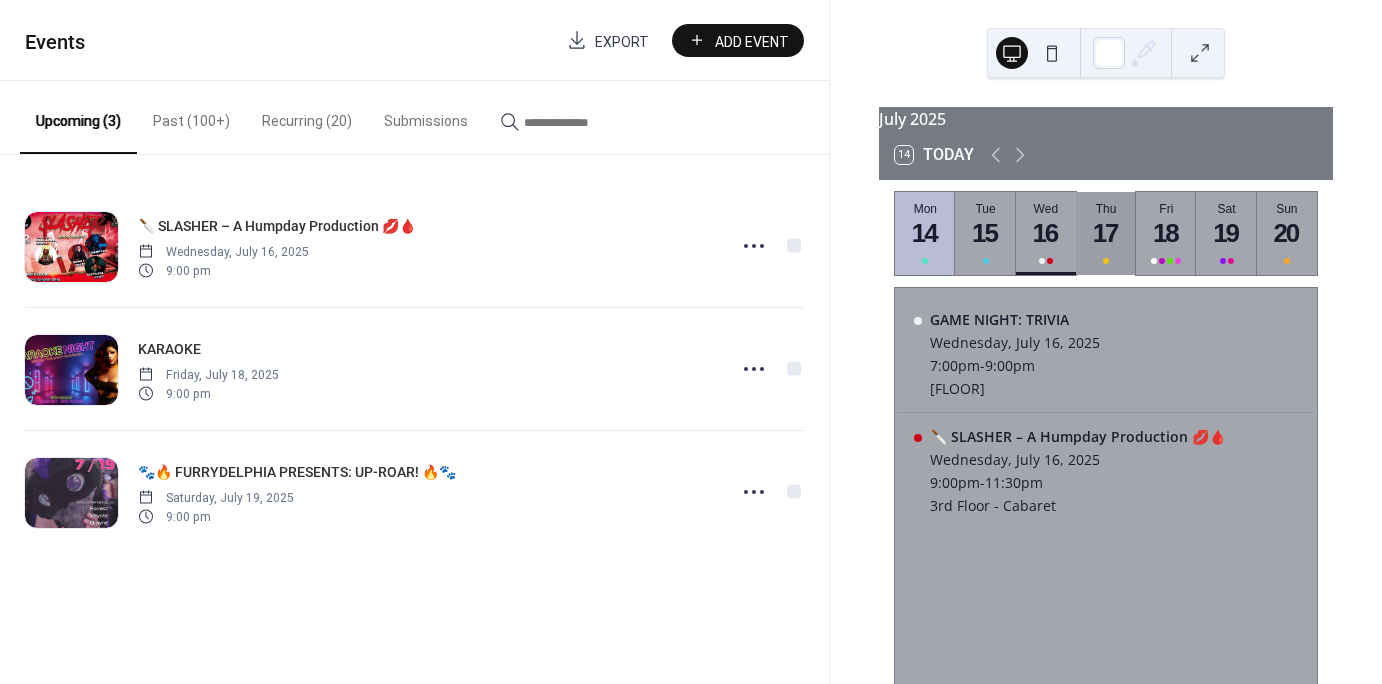 click on "17" at bounding box center [1105, 233] 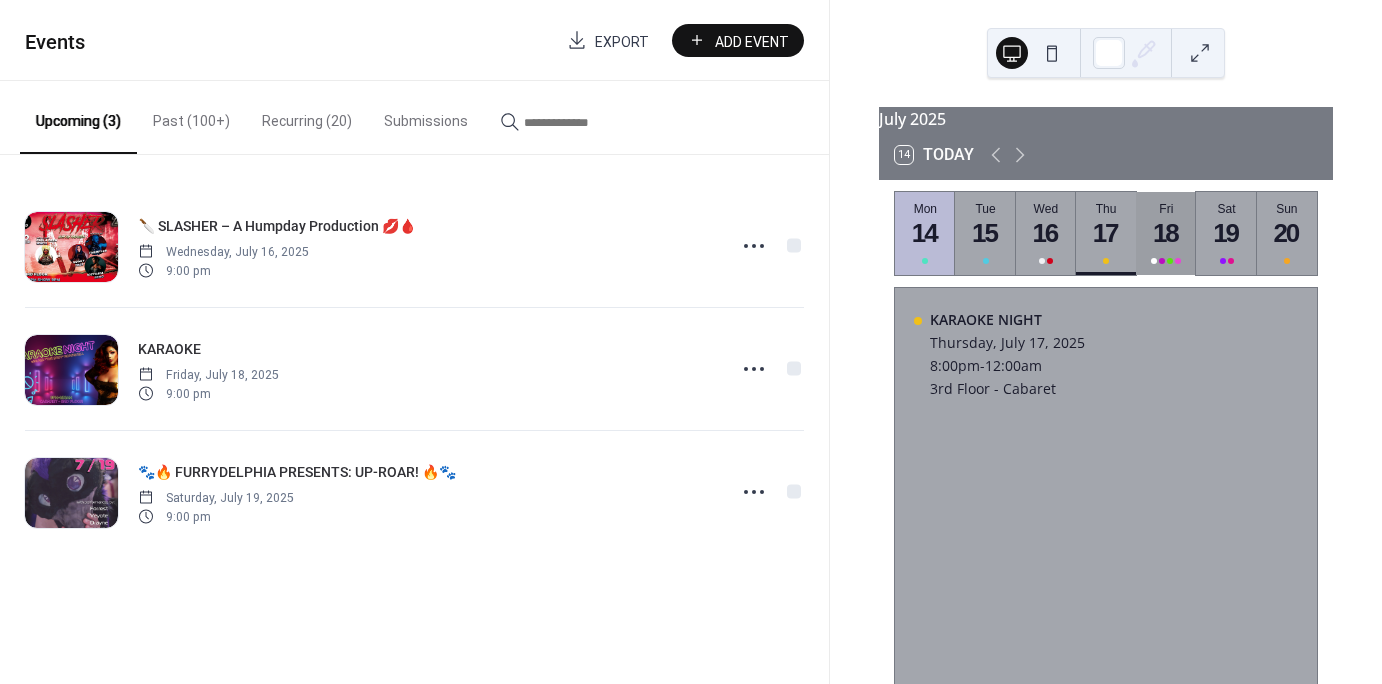 click on "18" at bounding box center [1165, 233] 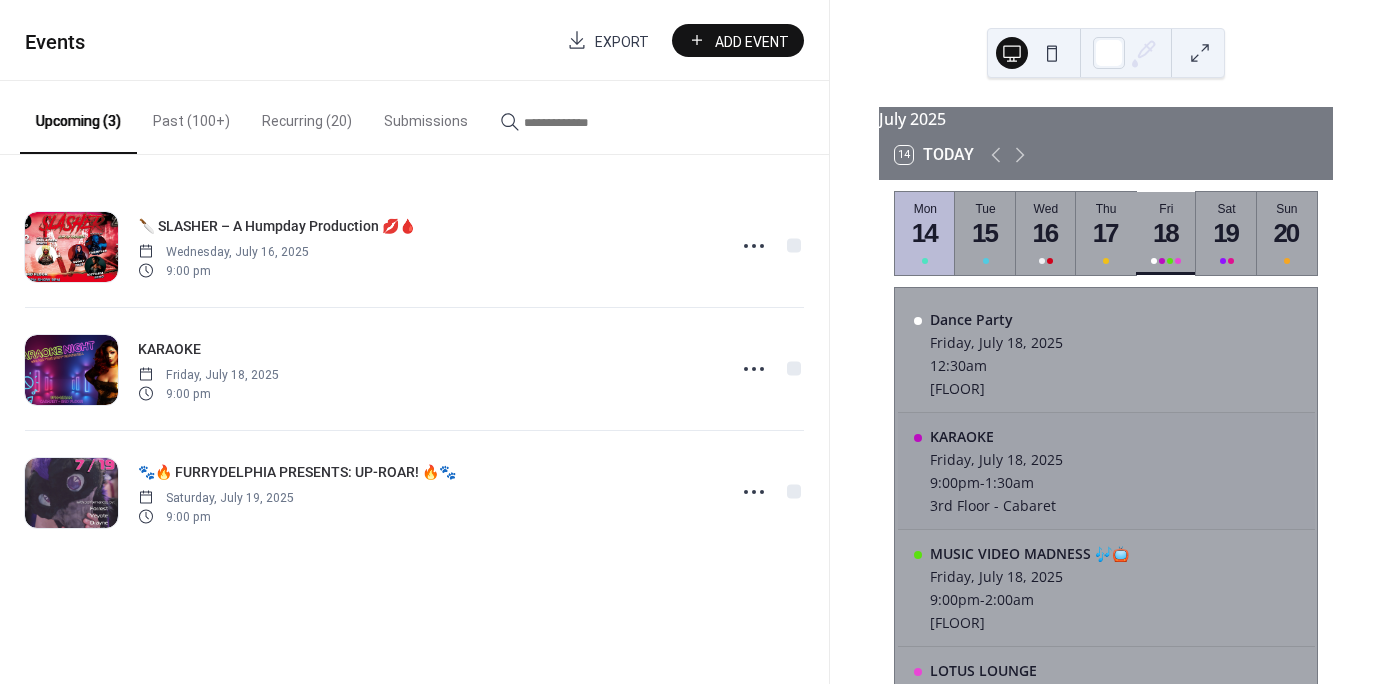 scroll, scrollTop: 1, scrollLeft: 0, axis: vertical 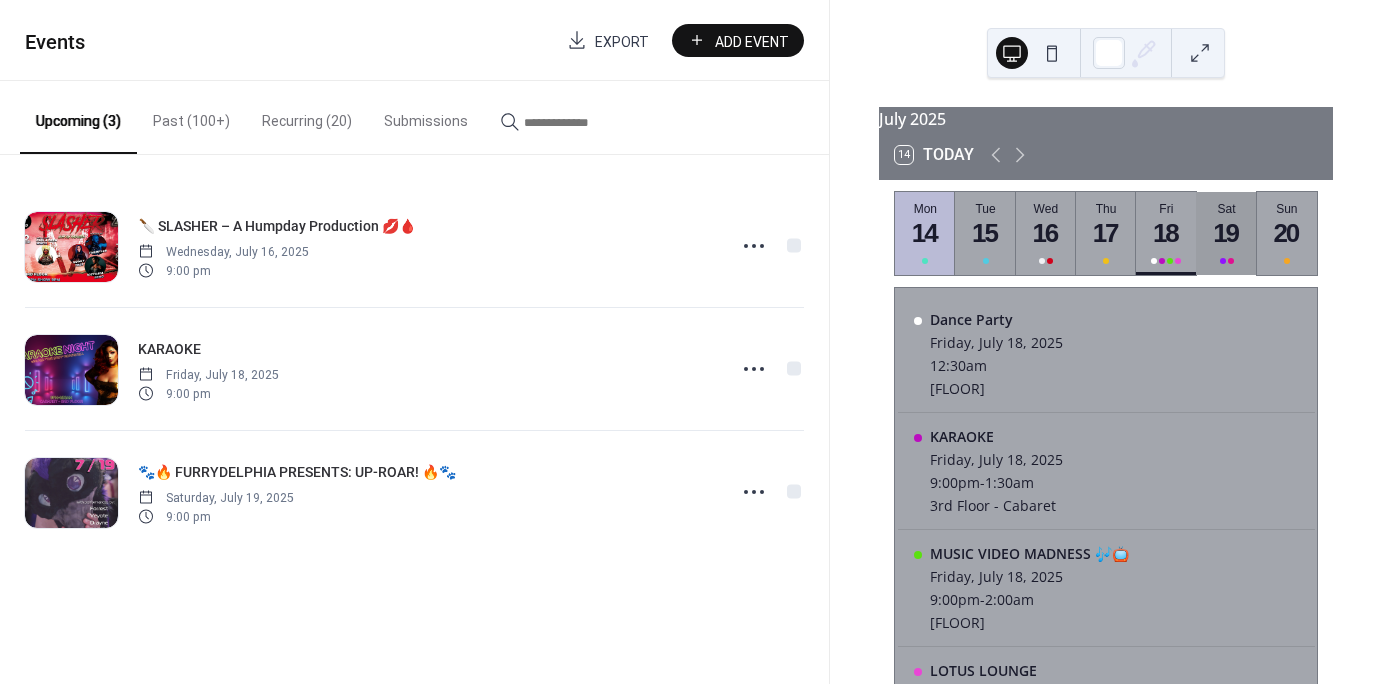 click on "19" at bounding box center [1225, 233] 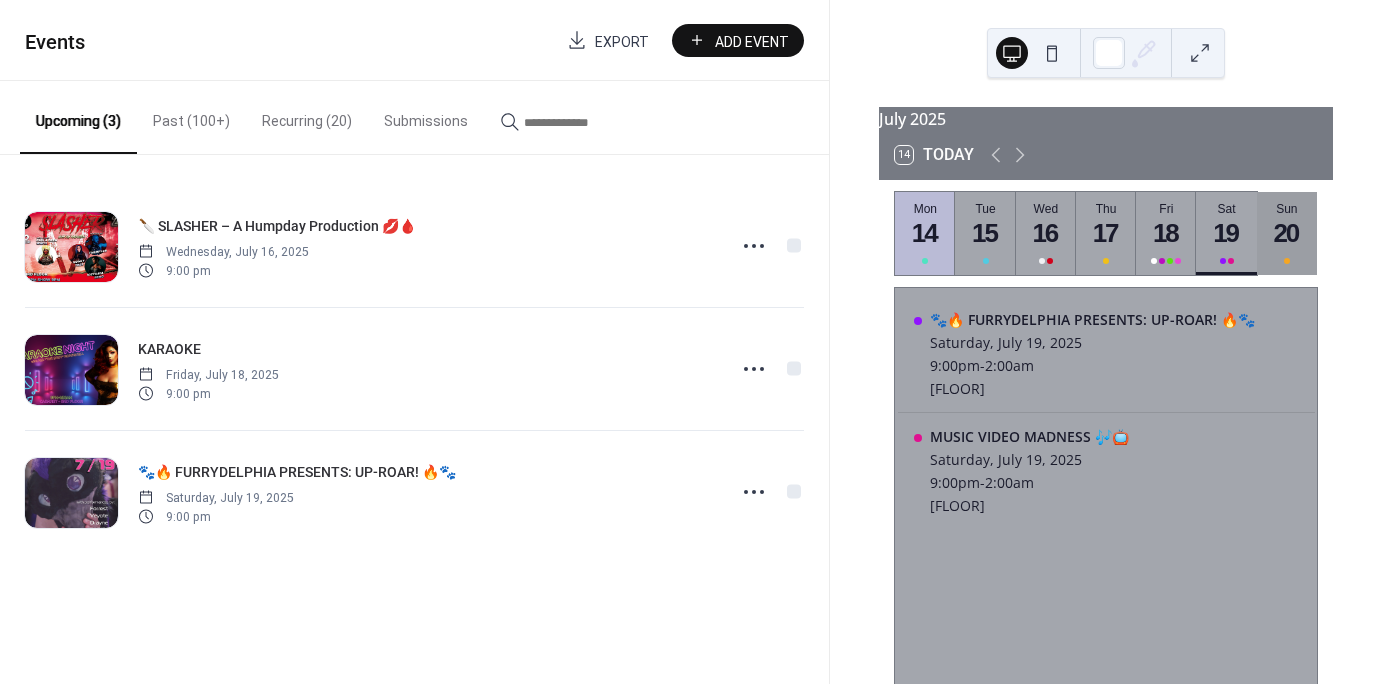 click on "Sun 20" at bounding box center (1287, 233) 